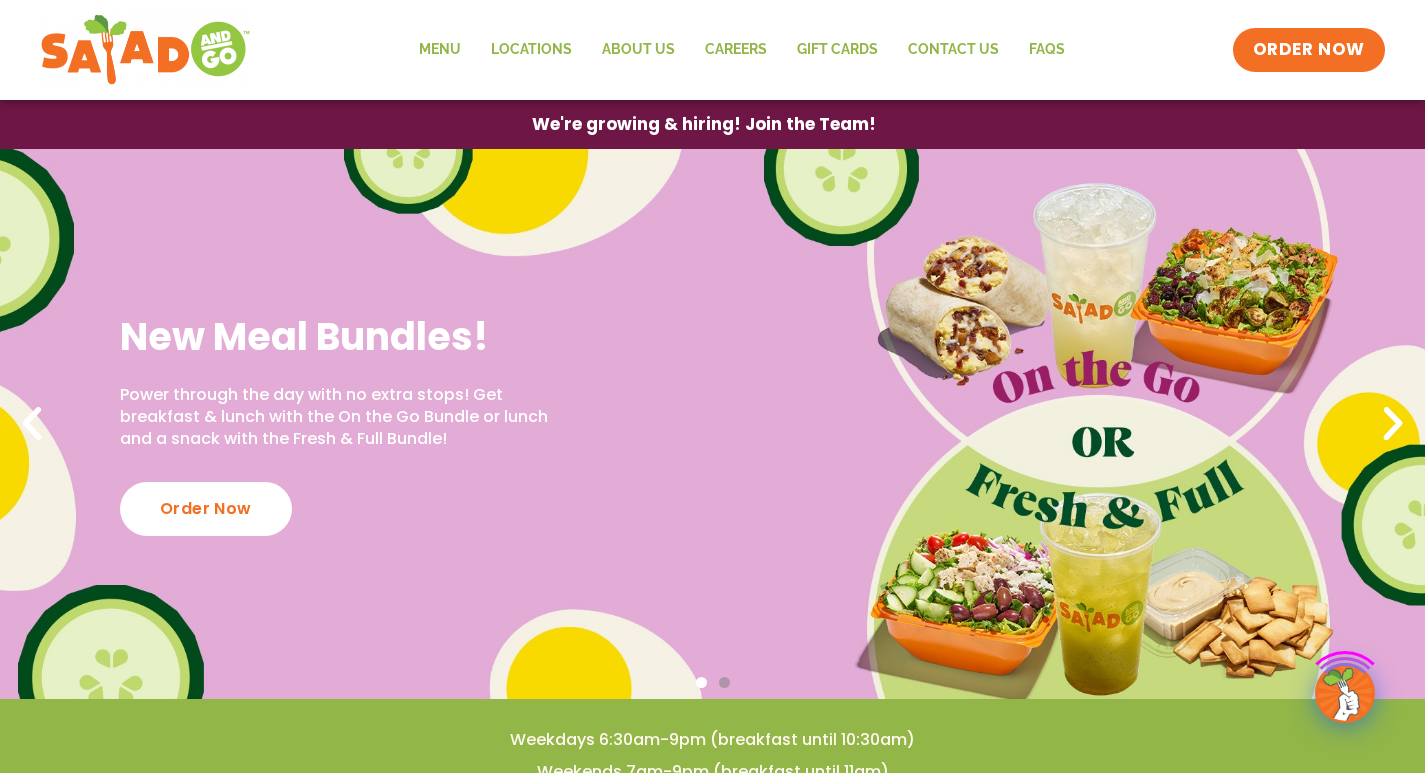 scroll, scrollTop: 0, scrollLeft: 0, axis: both 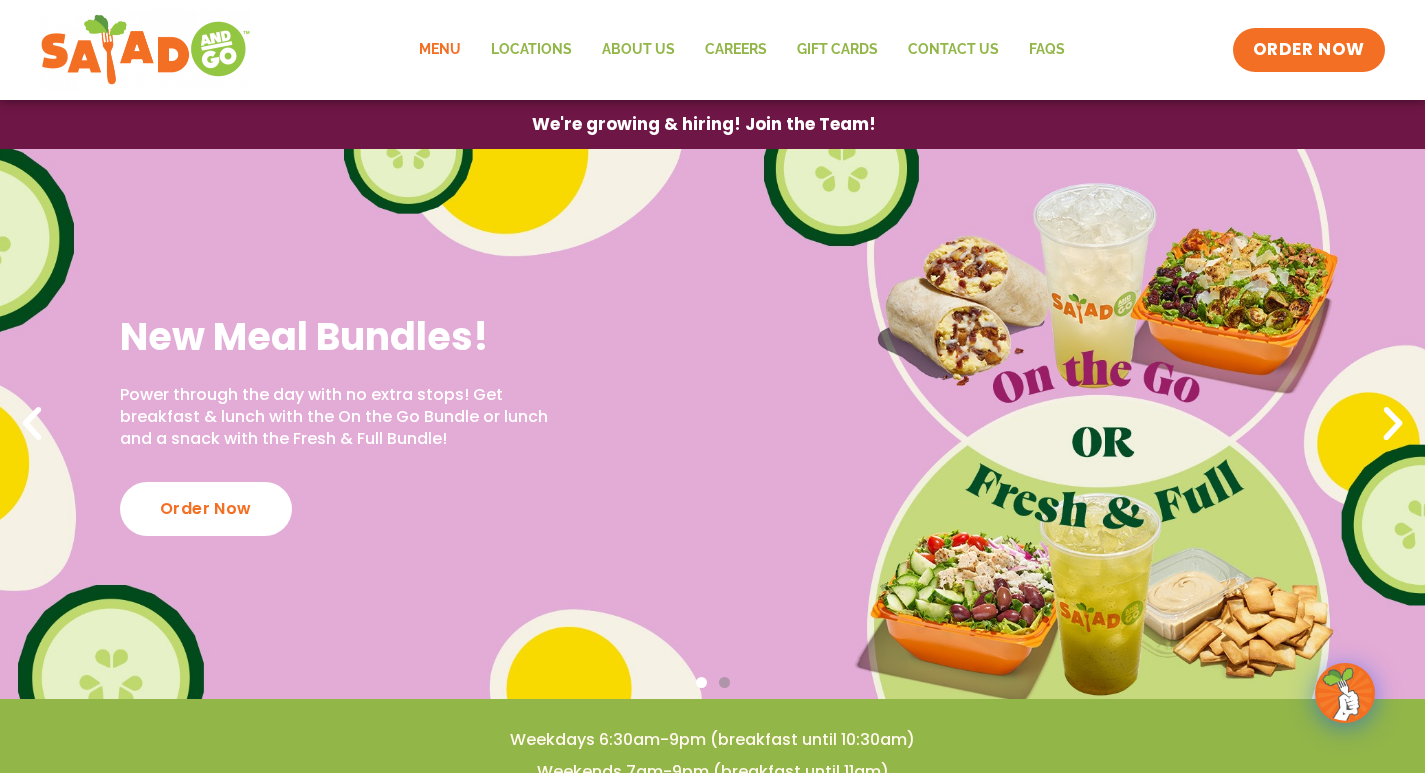 click on "Menu" 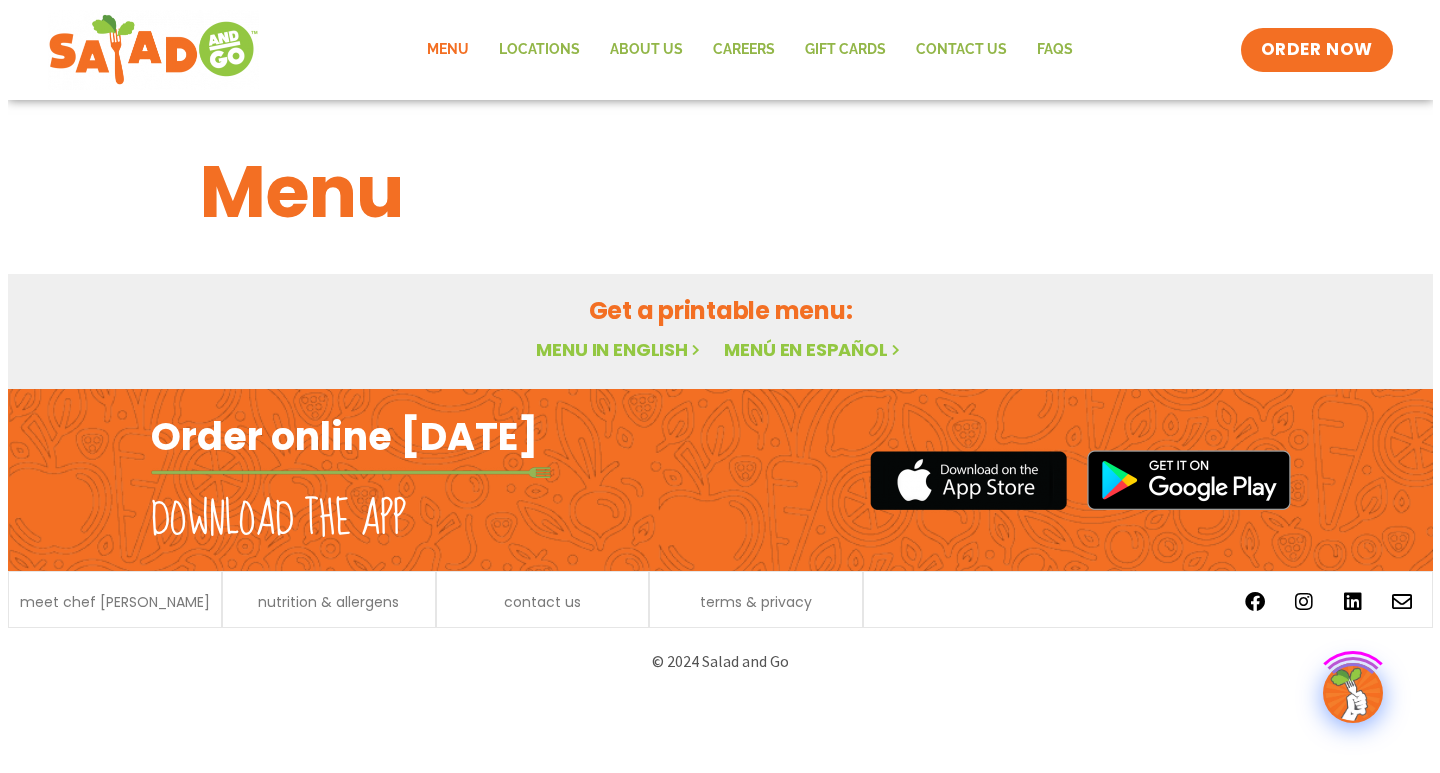 scroll, scrollTop: 0, scrollLeft: 0, axis: both 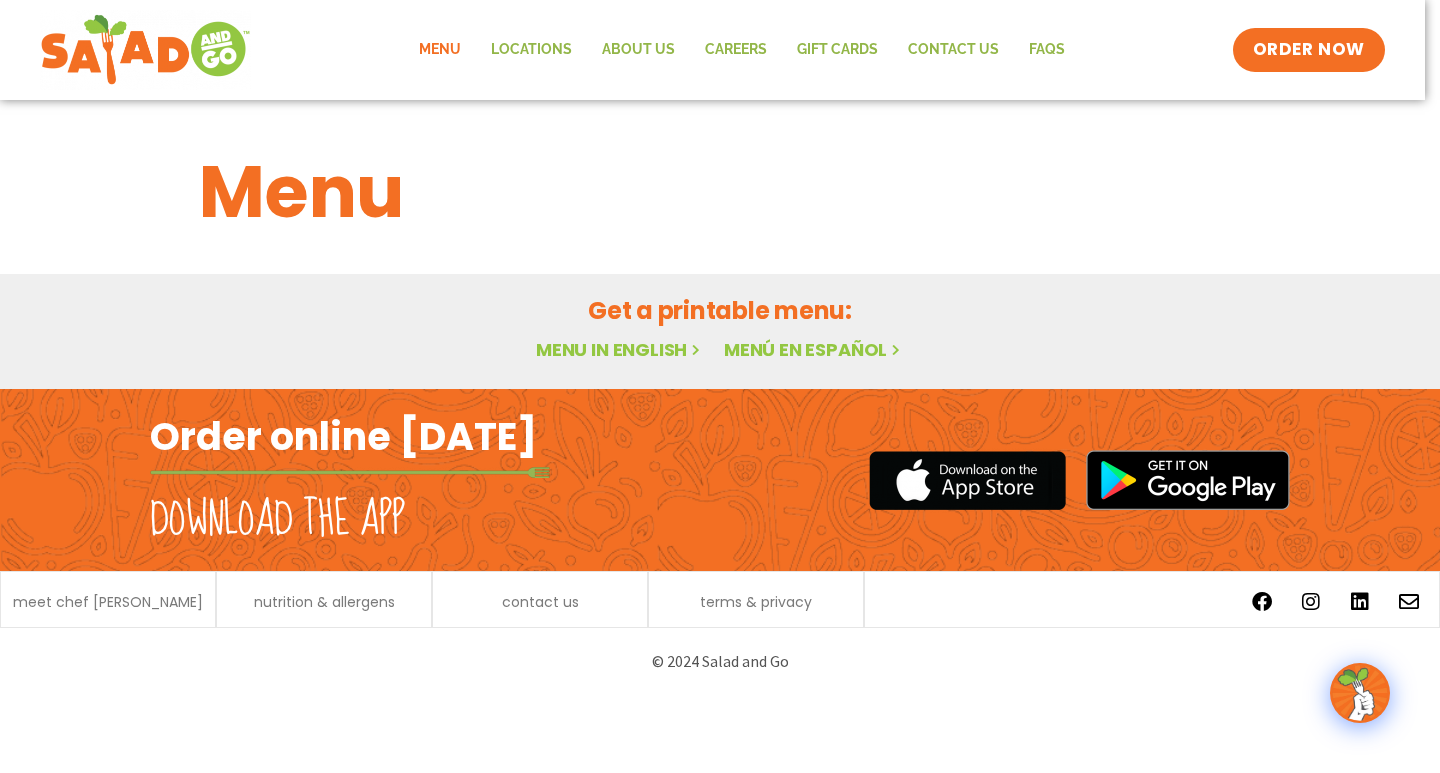 click on "Menu in English" at bounding box center [620, 349] 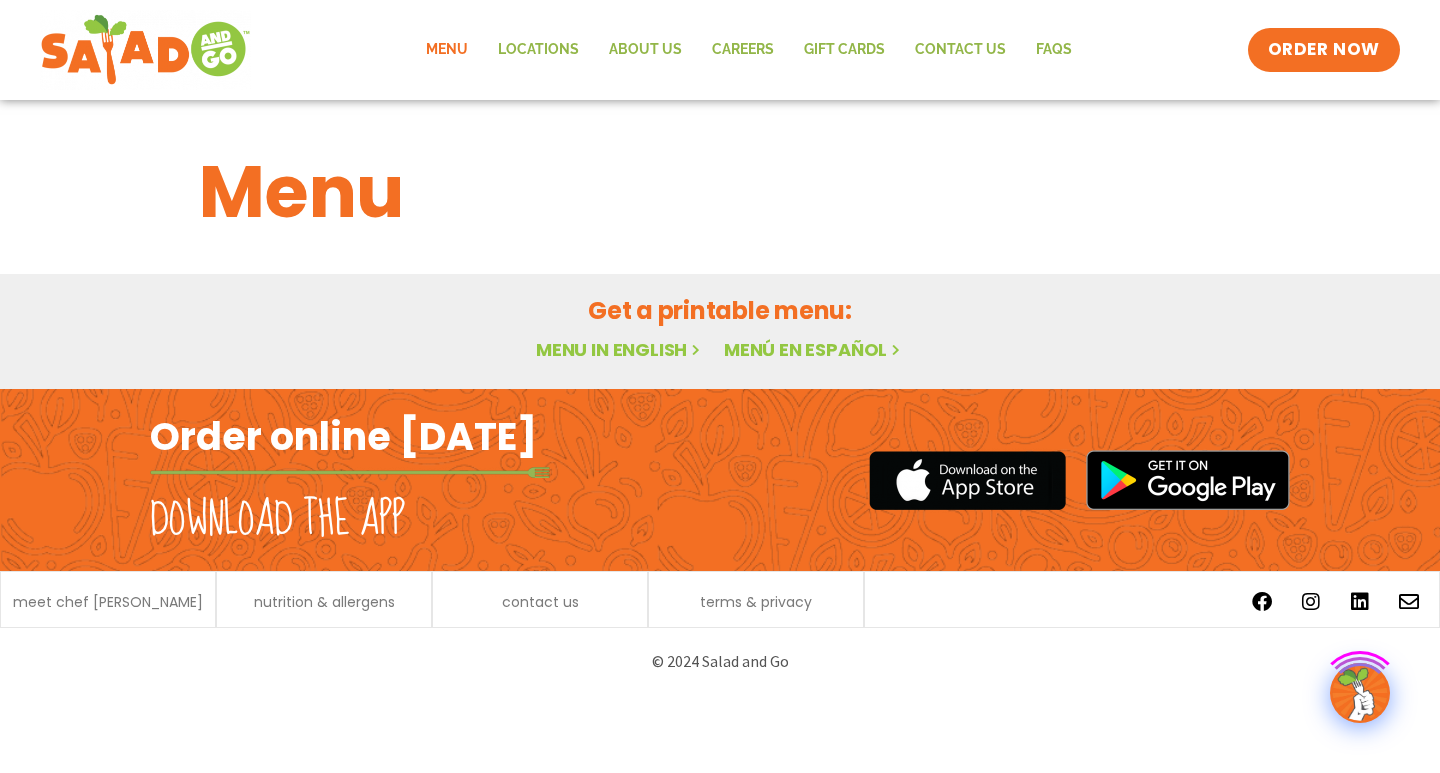 scroll, scrollTop: 0, scrollLeft: 0, axis: both 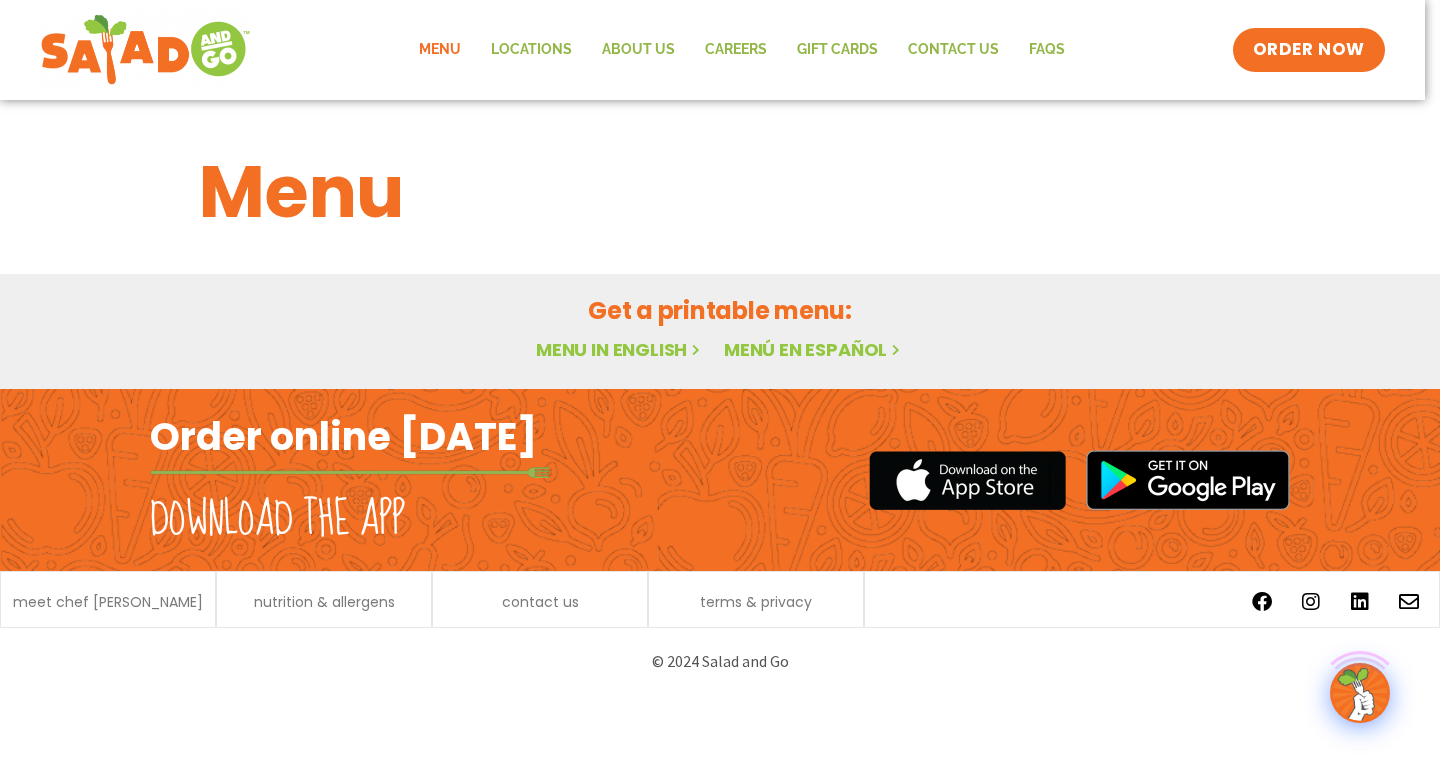 click on "Menu in English" at bounding box center (620, 349) 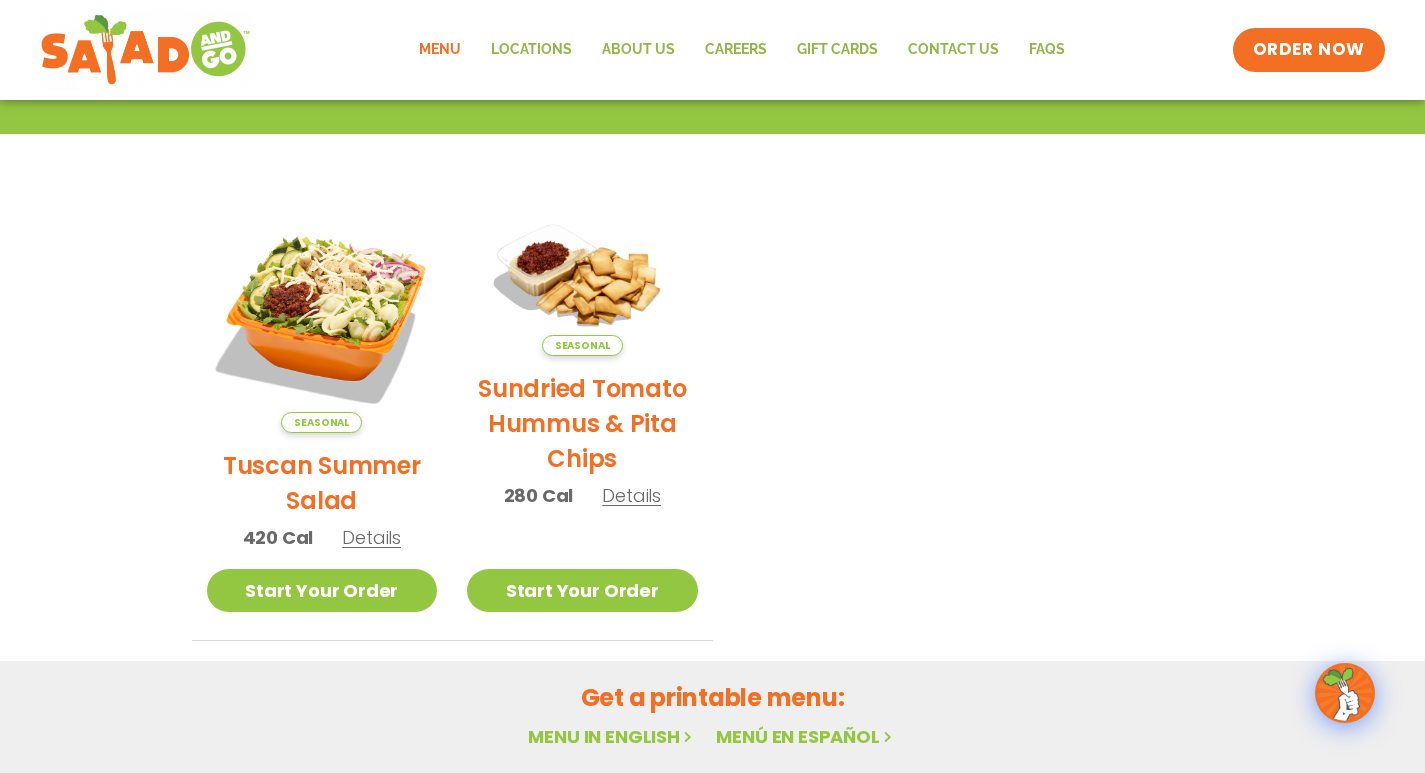 scroll, scrollTop: 272, scrollLeft: 0, axis: vertical 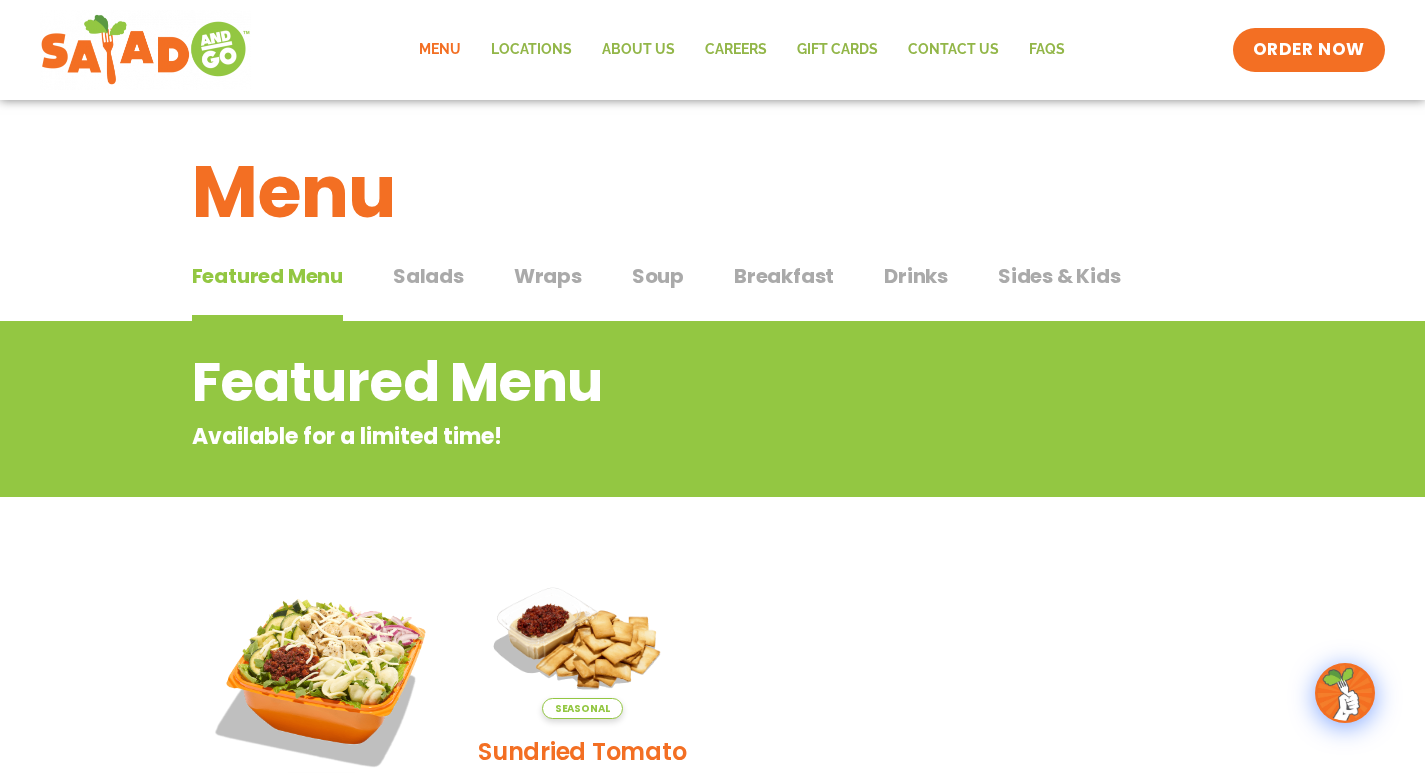 click on "Salads" at bounding box center (428, 276) 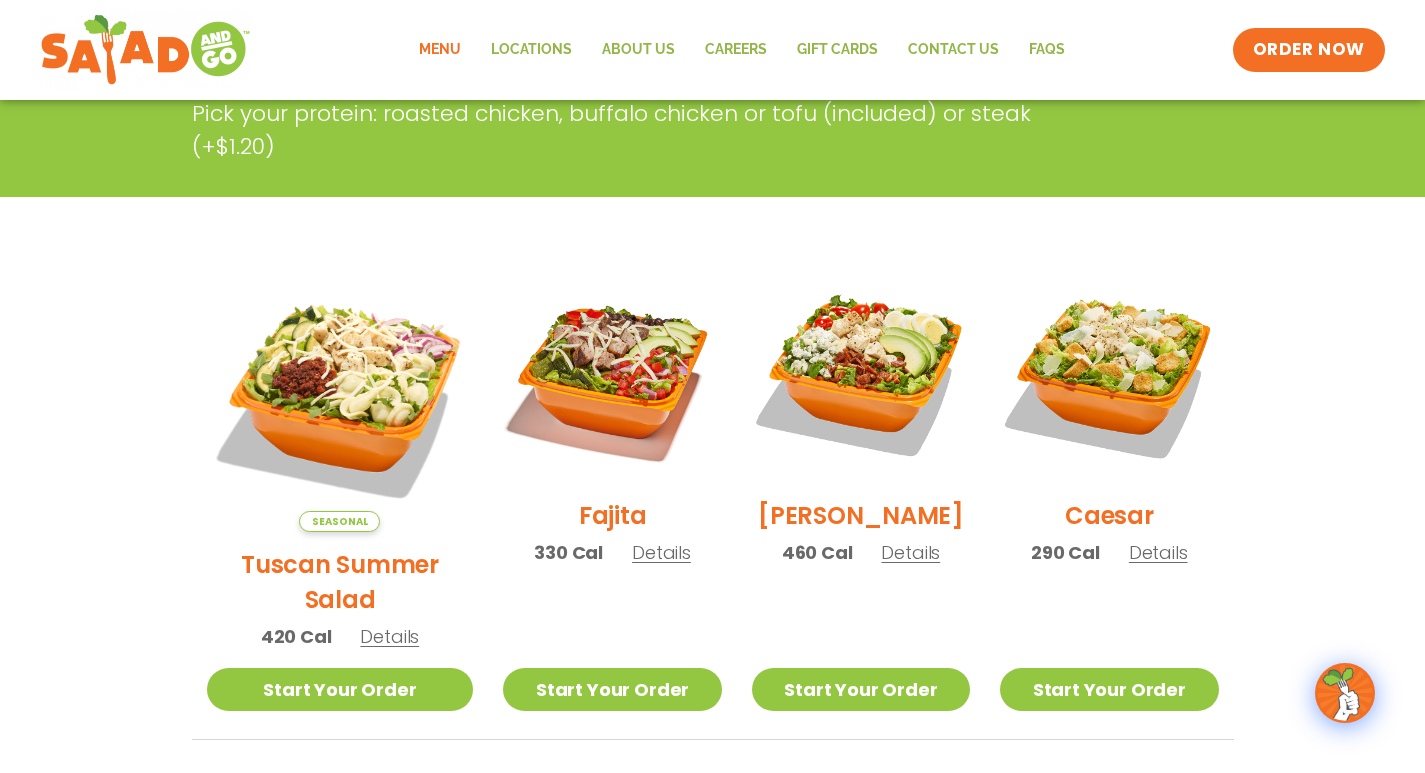 scroll, scrollTop: 400, scrollLeft: 0, axis: vertical 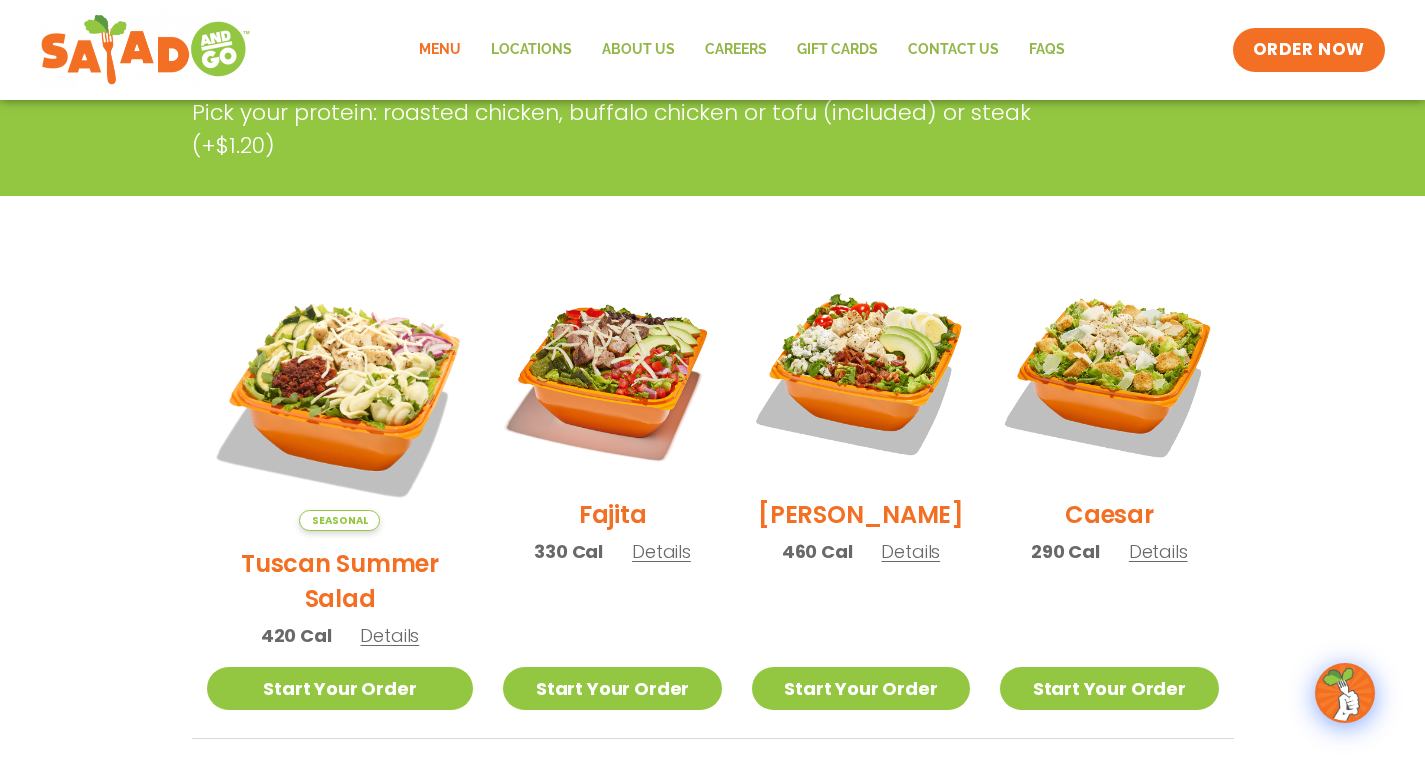 click on "Details" at bounding box center (910, 551) 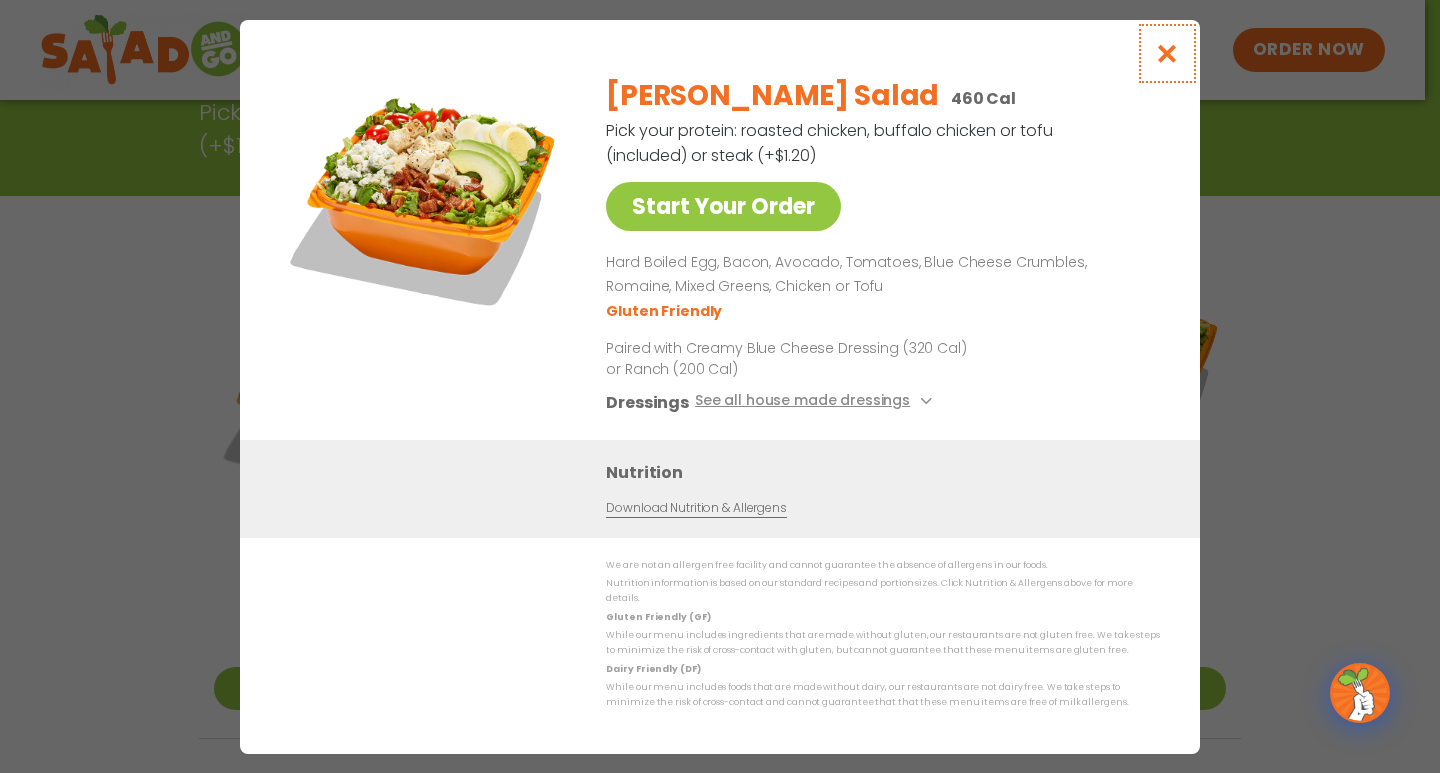 click at bounding box center [1167, 53] 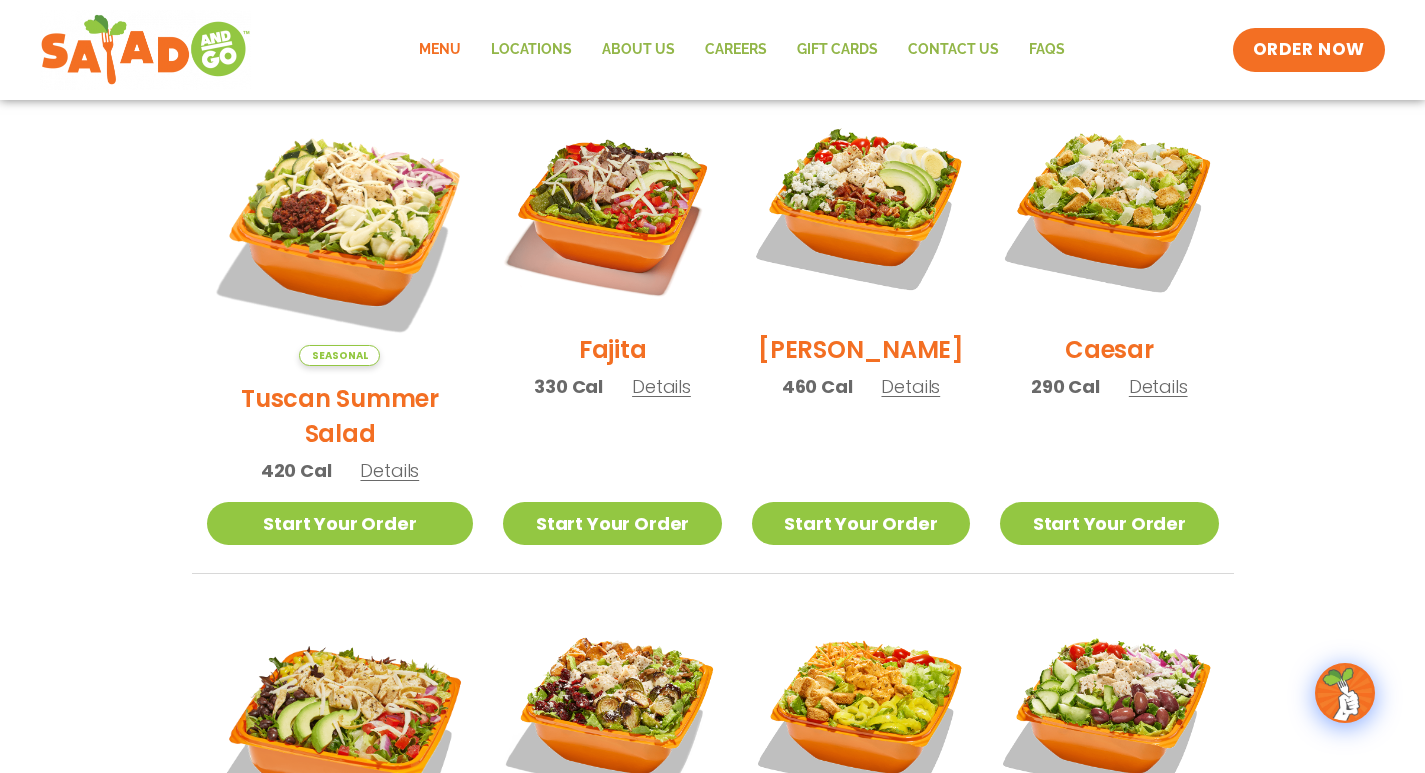 scroll, scrollTop: 600, scrollLeft: 0, axis: vertical 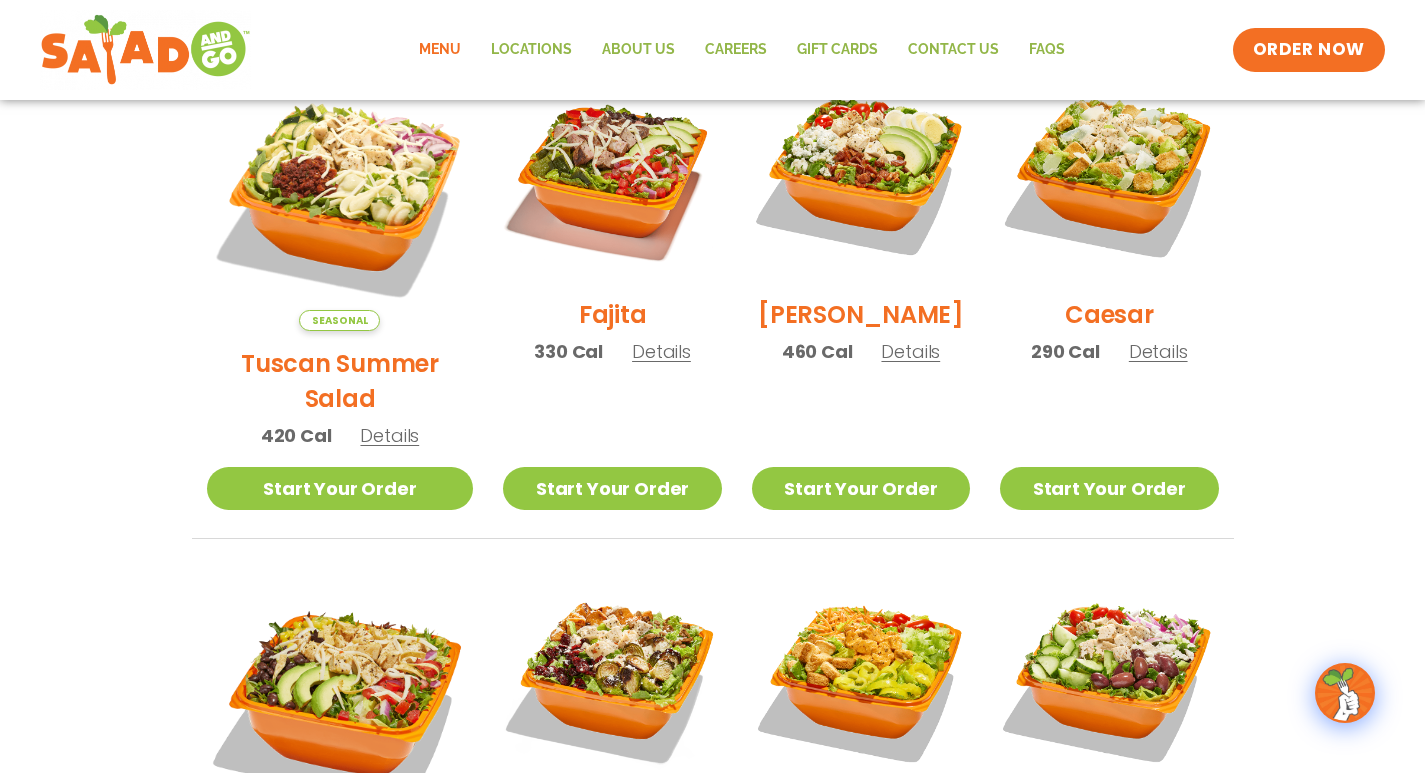 click on "Details" at bounding box center (389, 435) 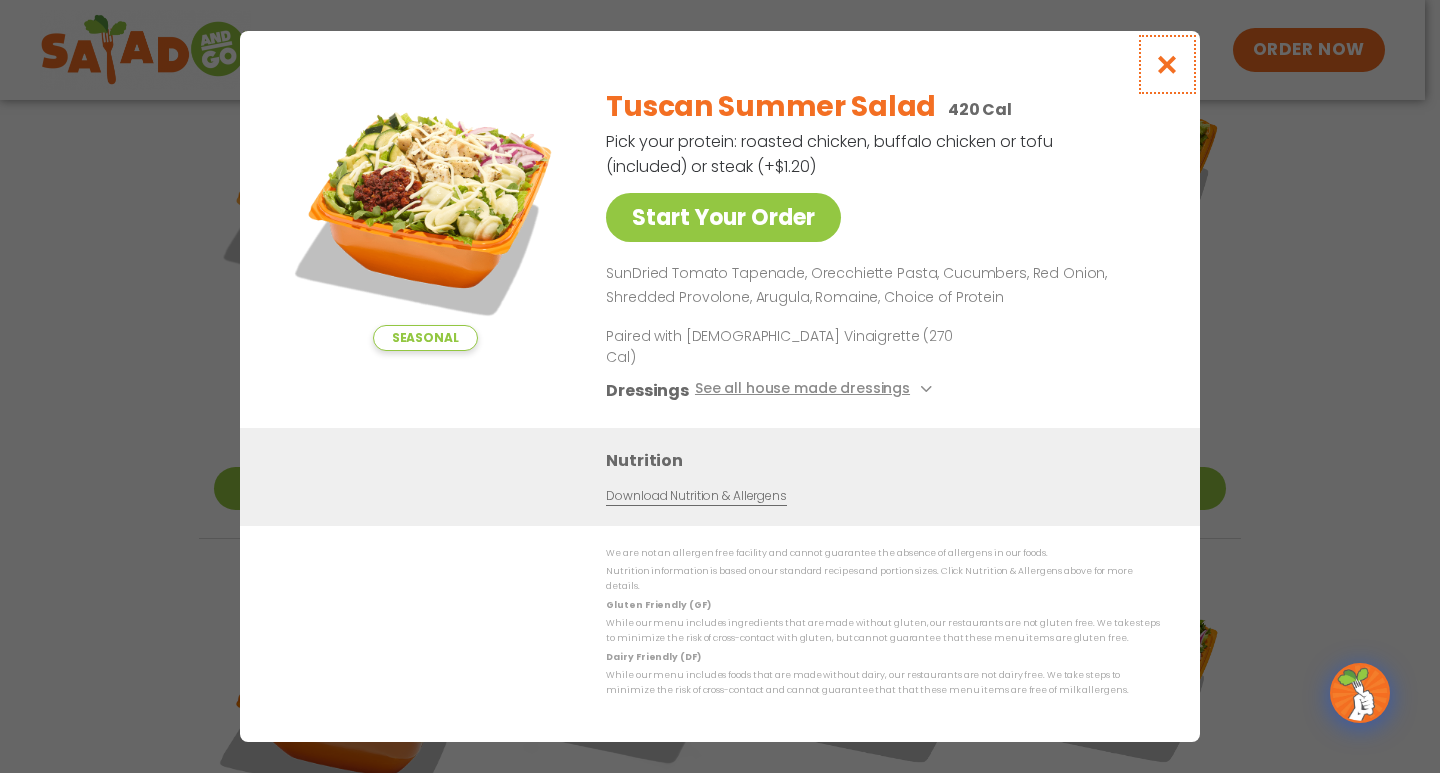 click at bounding box center (1167, 64) 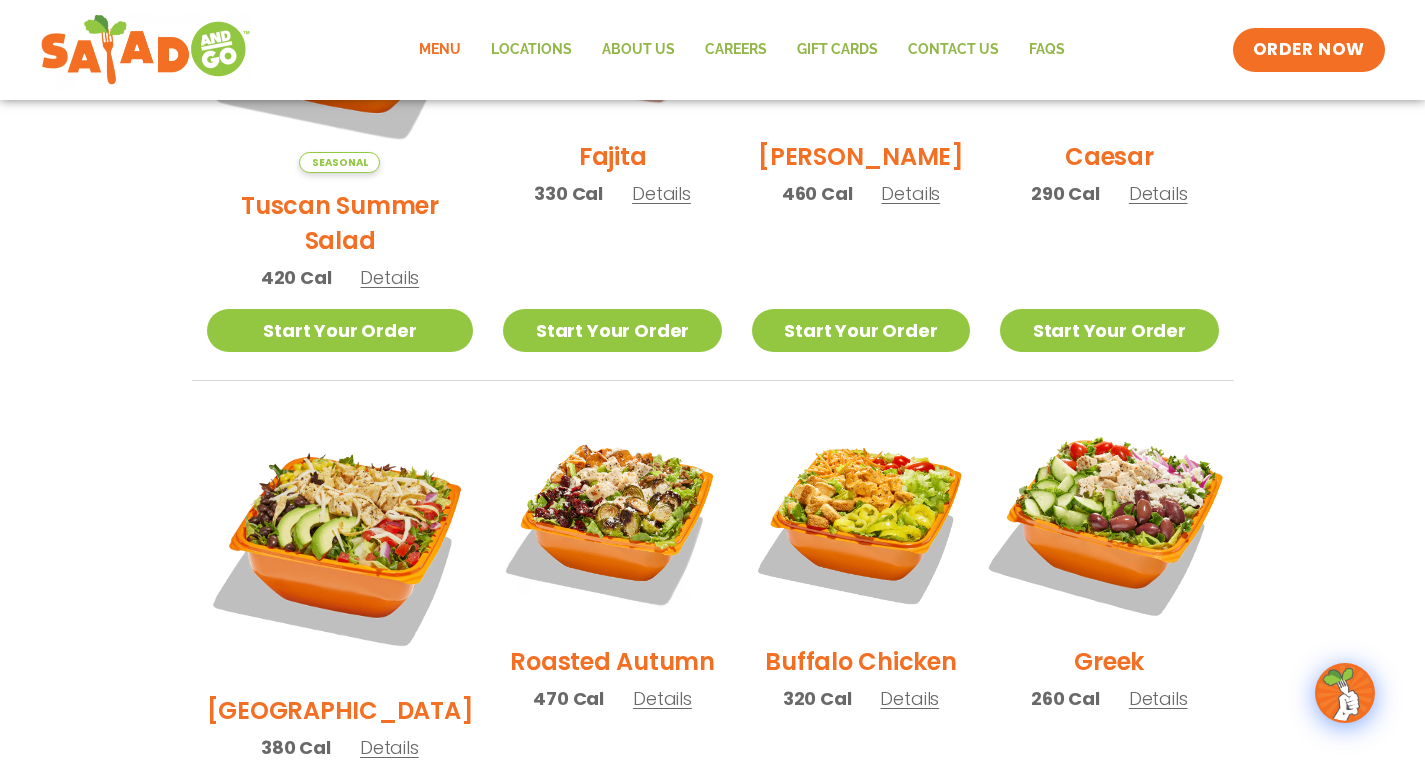 scroll, scrollTop: 900, scrollLeft: 0, axis: vertical 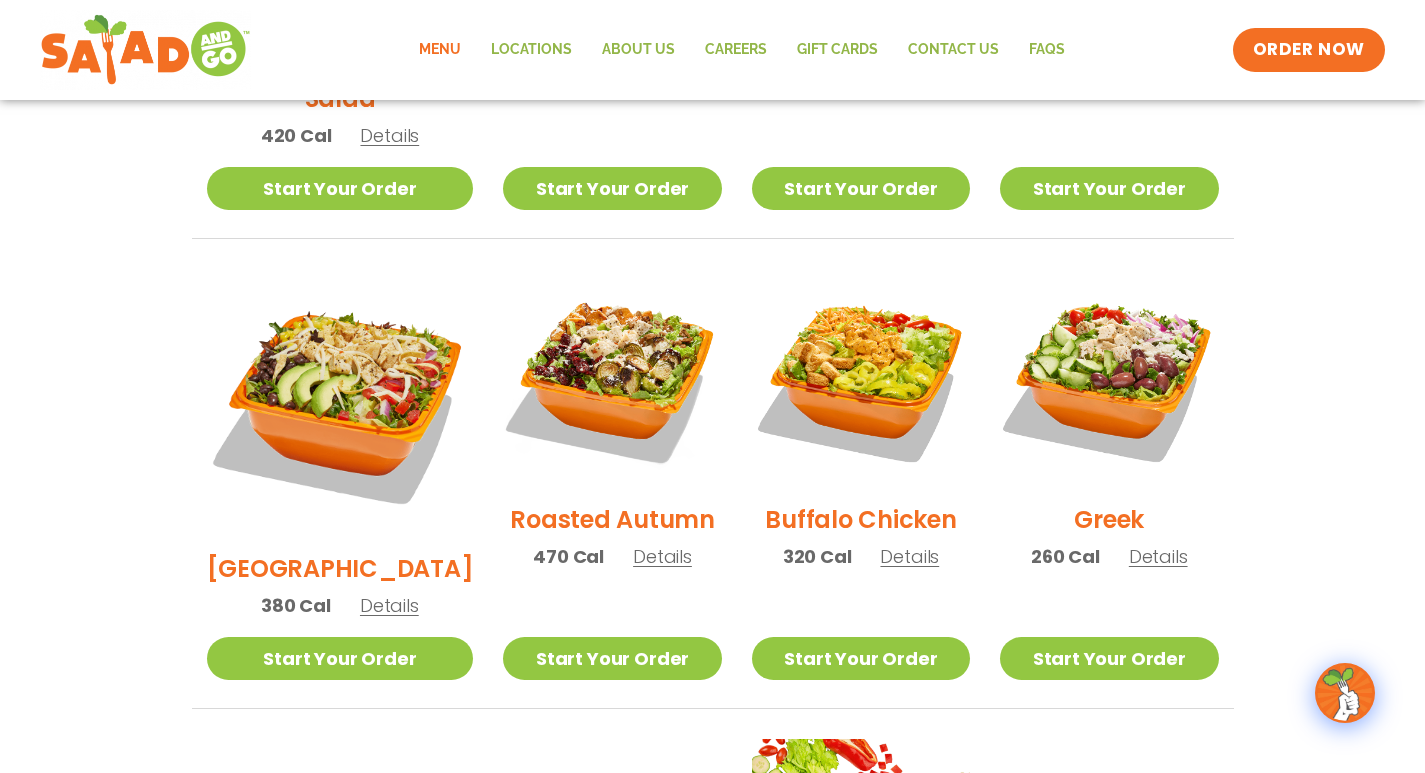 click on "Details" at bounding box center [909, 556] 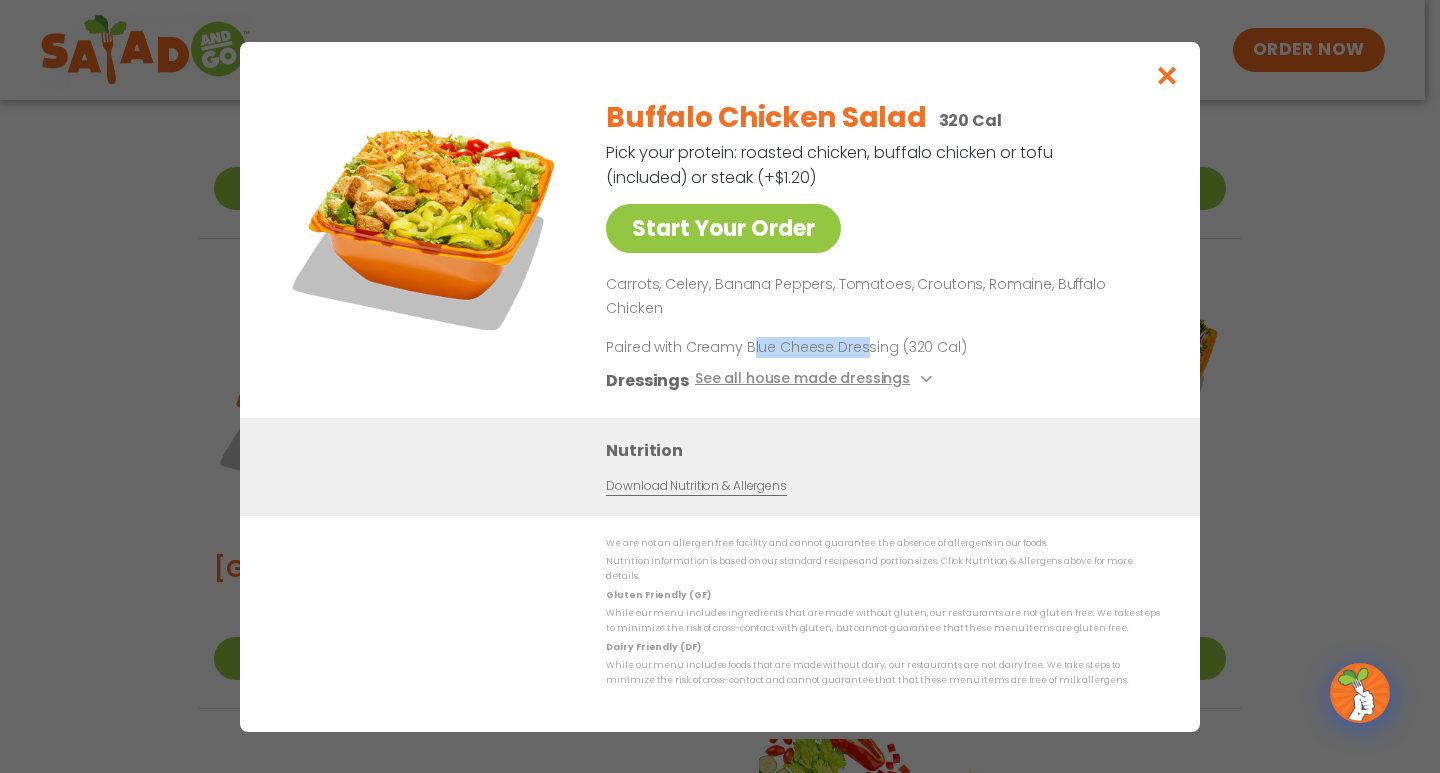 drag, startPoint x: 751, startPoint y: 348, endPoint x: 864, endPoint y: 348, distance: 113 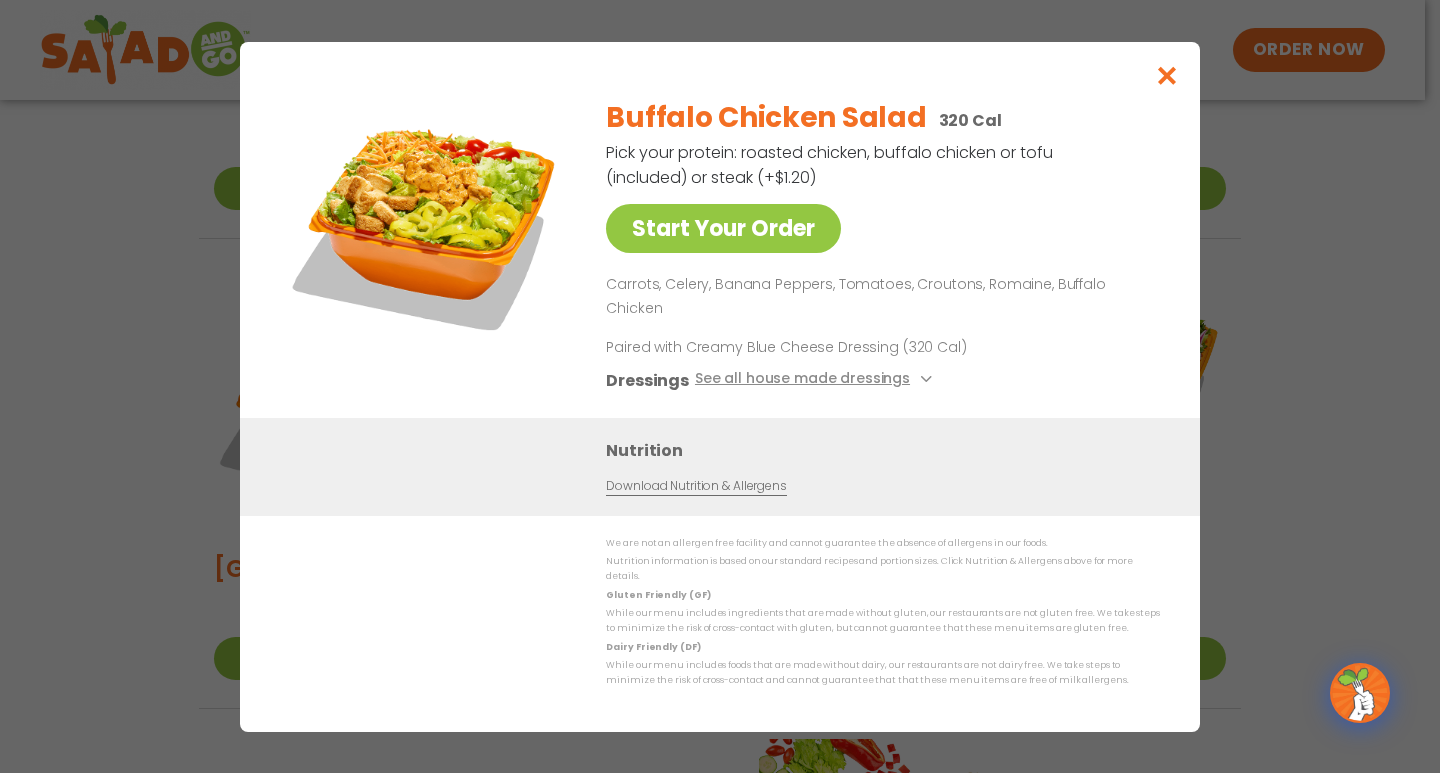 click on "Paired with Creamy Blue Cheese Dressing (320 Cal)" at bounding box center (791, 346) 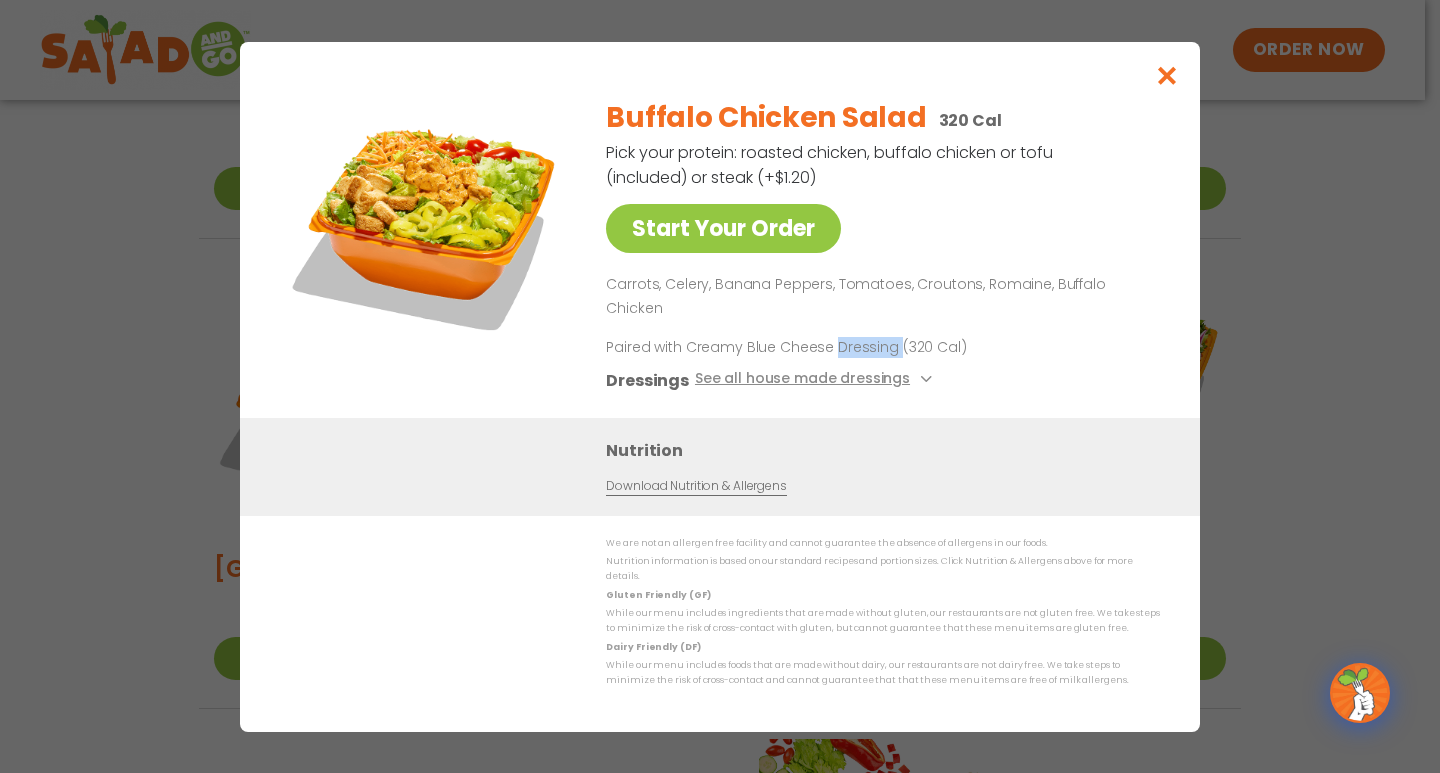 click on "Paired with Creamy Blue Cheese Dressing (320 Cal)" at bounding box center (791, 346) 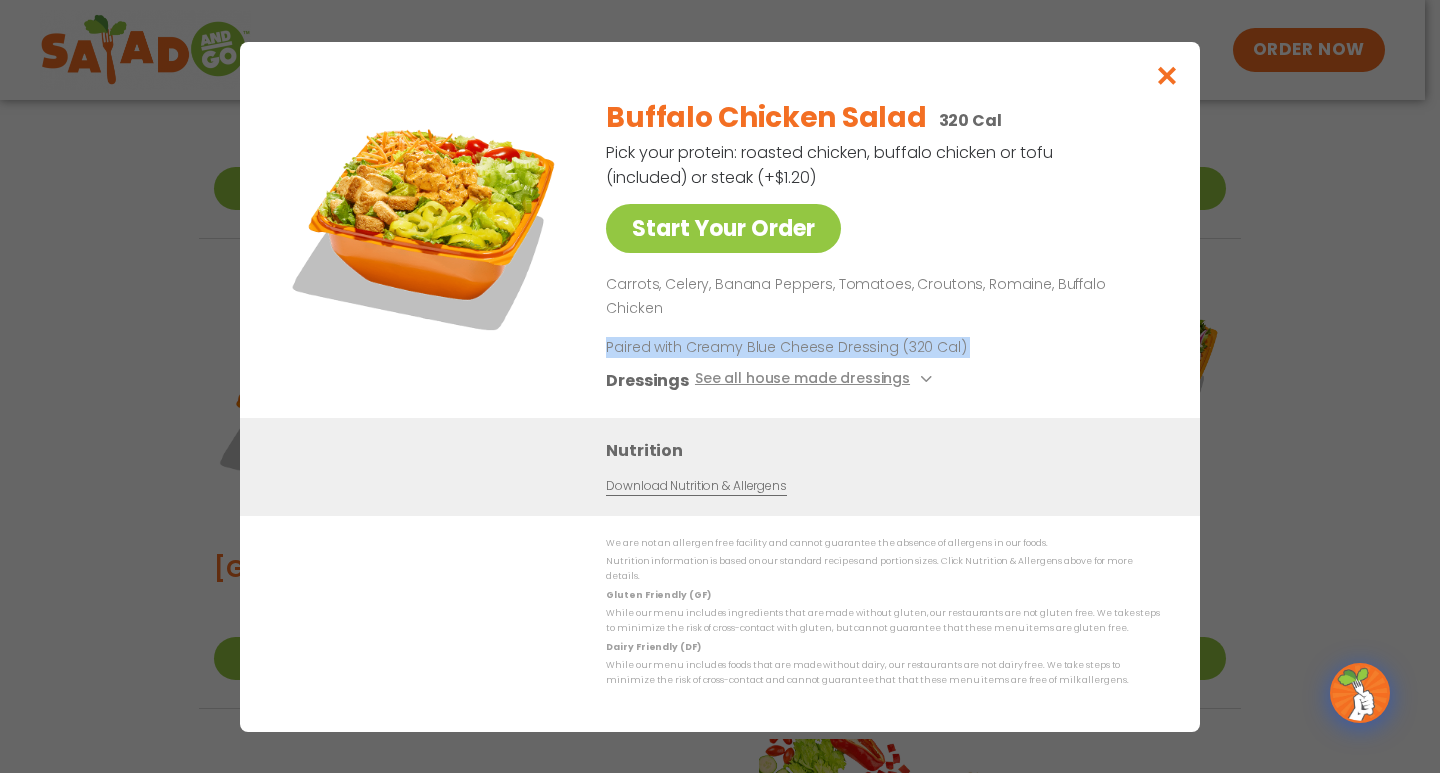 click on "Paired with Creamy Blue Cheese Dressing (320 Cal)" at bounding box center (791, 346) 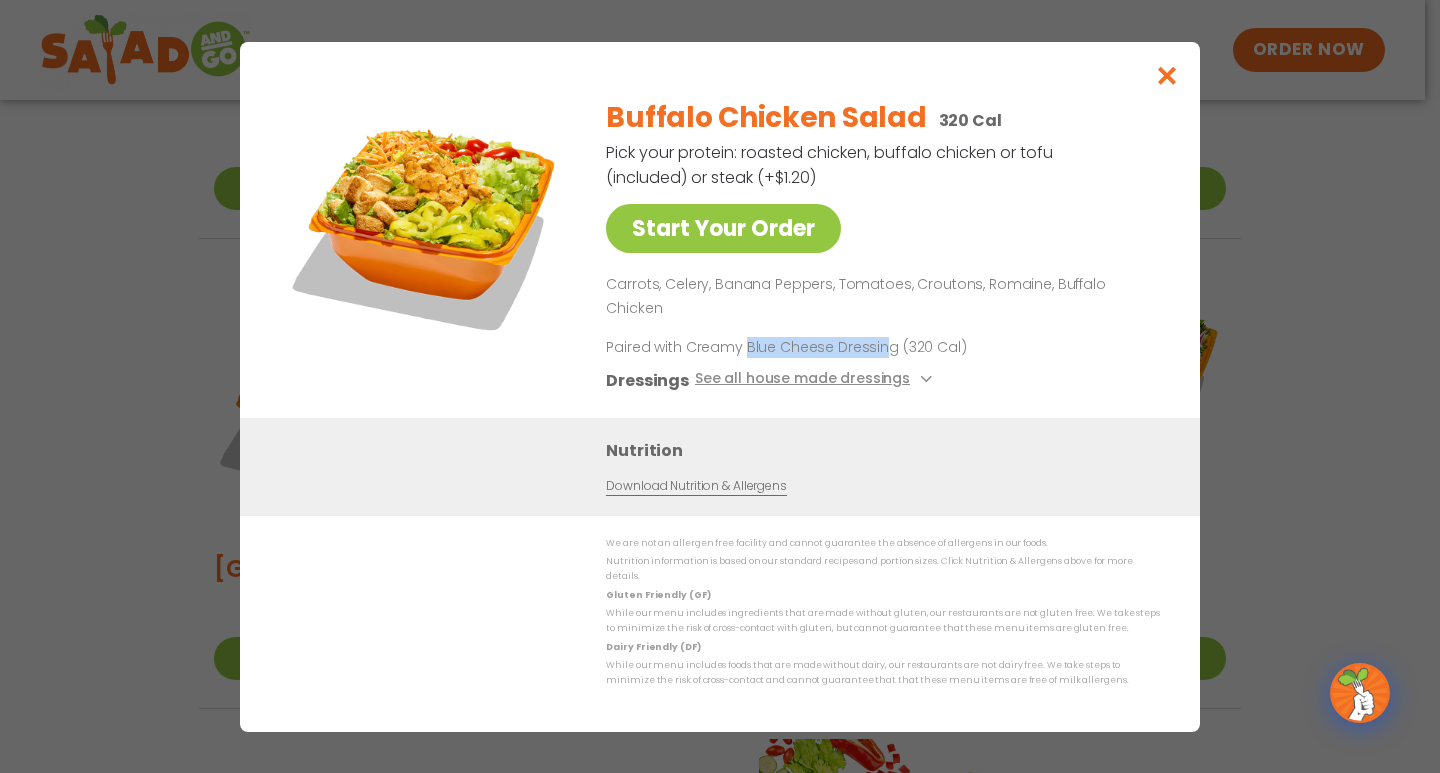 drag, startPoint x: 743, startPoint y: 337, endPoint x: 879, endPoint y: 337, distance: 136 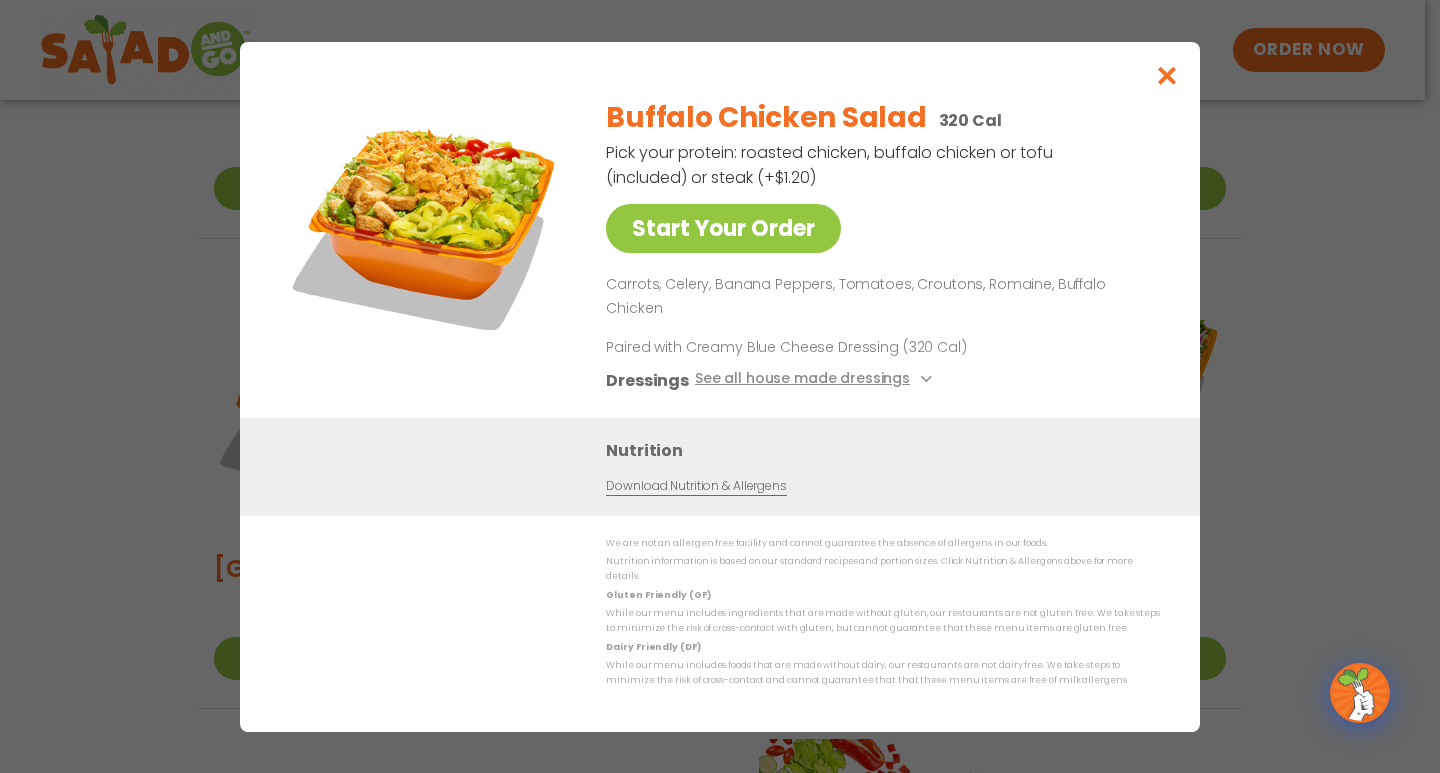 click on "Buffalo Chicken Salad  320 Cal  Pick your protein: roasted chicken, buffalo chicken or tofu (included) or steak (+$1.20)   Start Your Order Carrots, Celery, Banana Peppers, Tomatoes, Croutons, Romaine, Buffalo Chicken Paired with Creamy Blue Cheese Dressing (320 Cal) Dressings   See all house made dressings    Creamy Blue Cheese GF   Balsamic Vinaigrette GF DF V   BBQ Ranch [PERSON_NAME] GF   Creamy Greek GF   Jalapeño Ranch GF   Ranch GF   Thai Peanut GF DF" at bounding box center [879, 250] 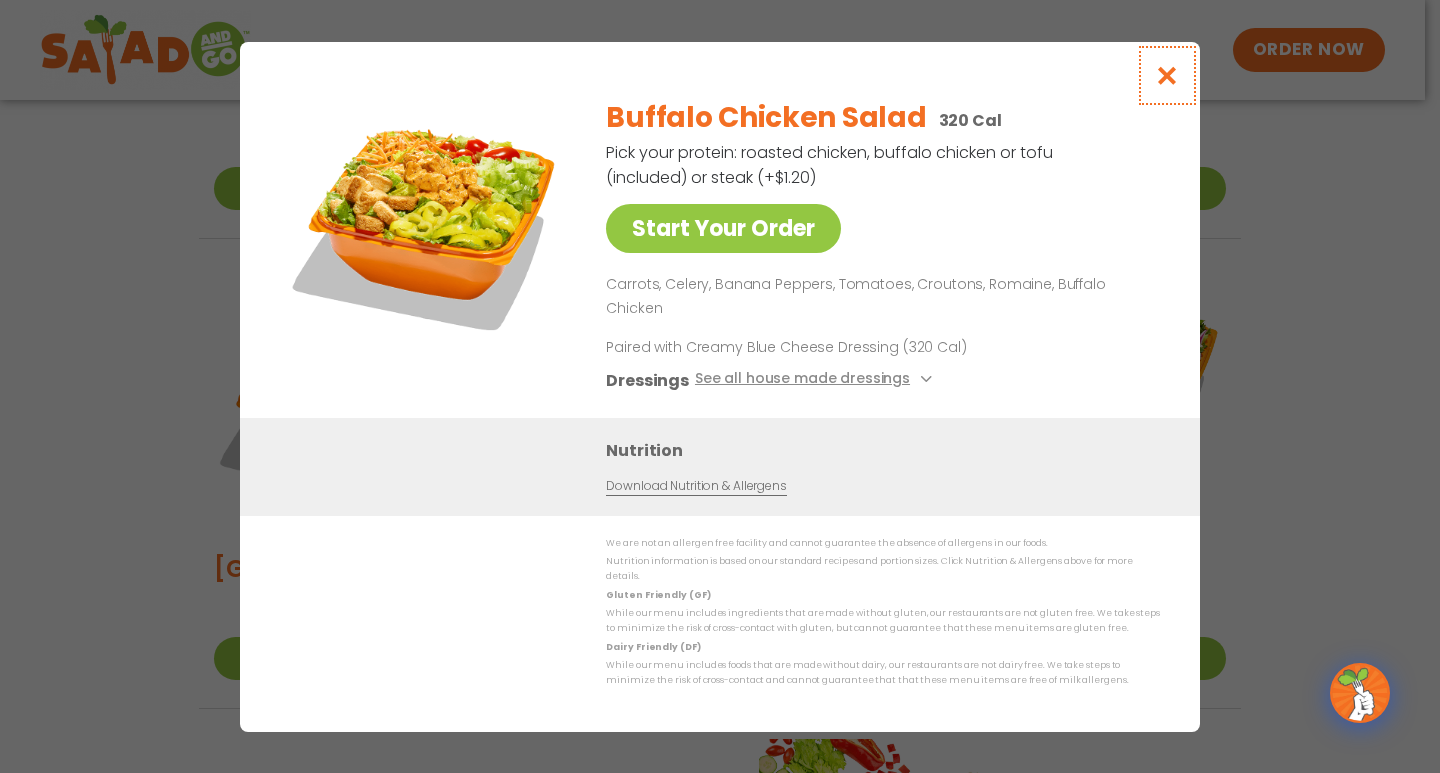 click at bounding box center (1167, 75) 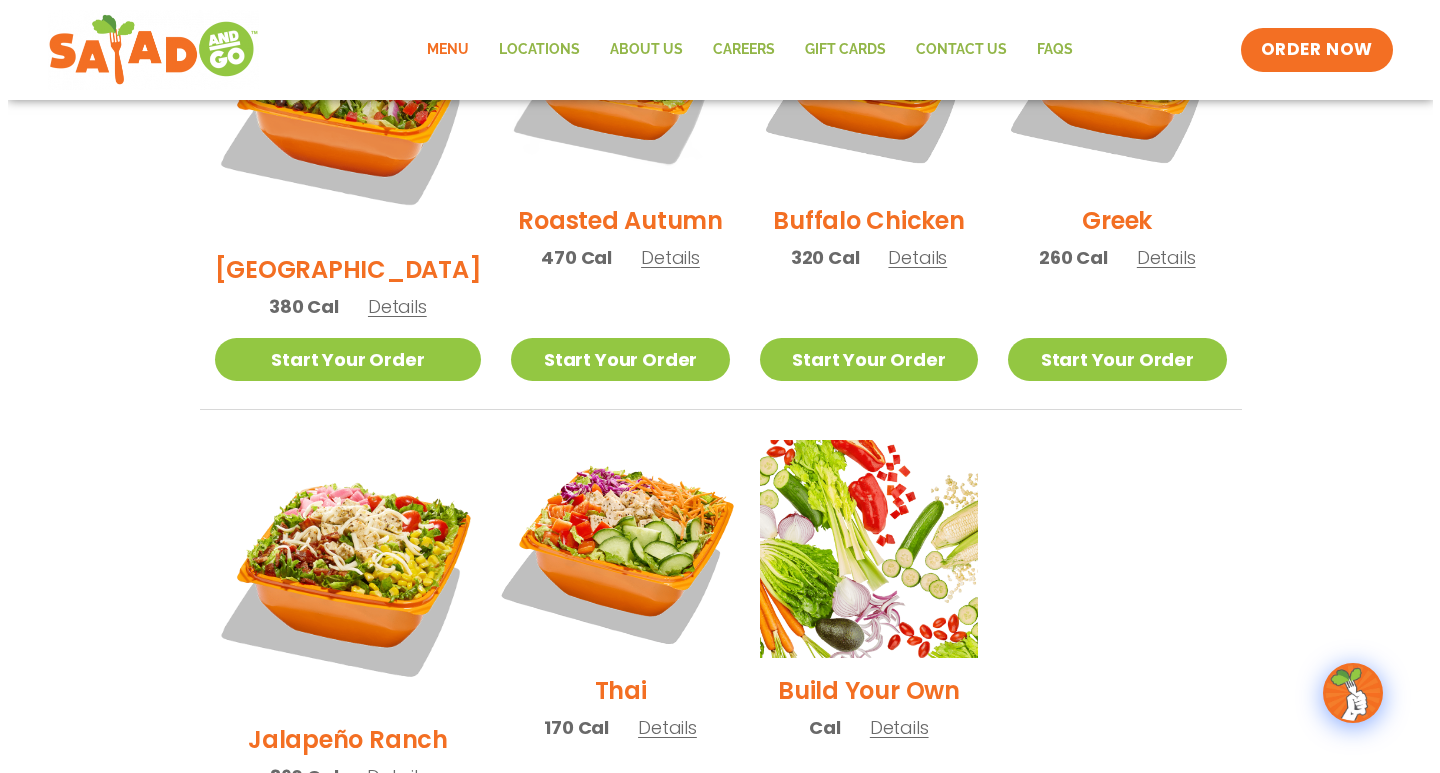 scroll, scrollTop: 1200, scrollLeft: 0, axis: vertical 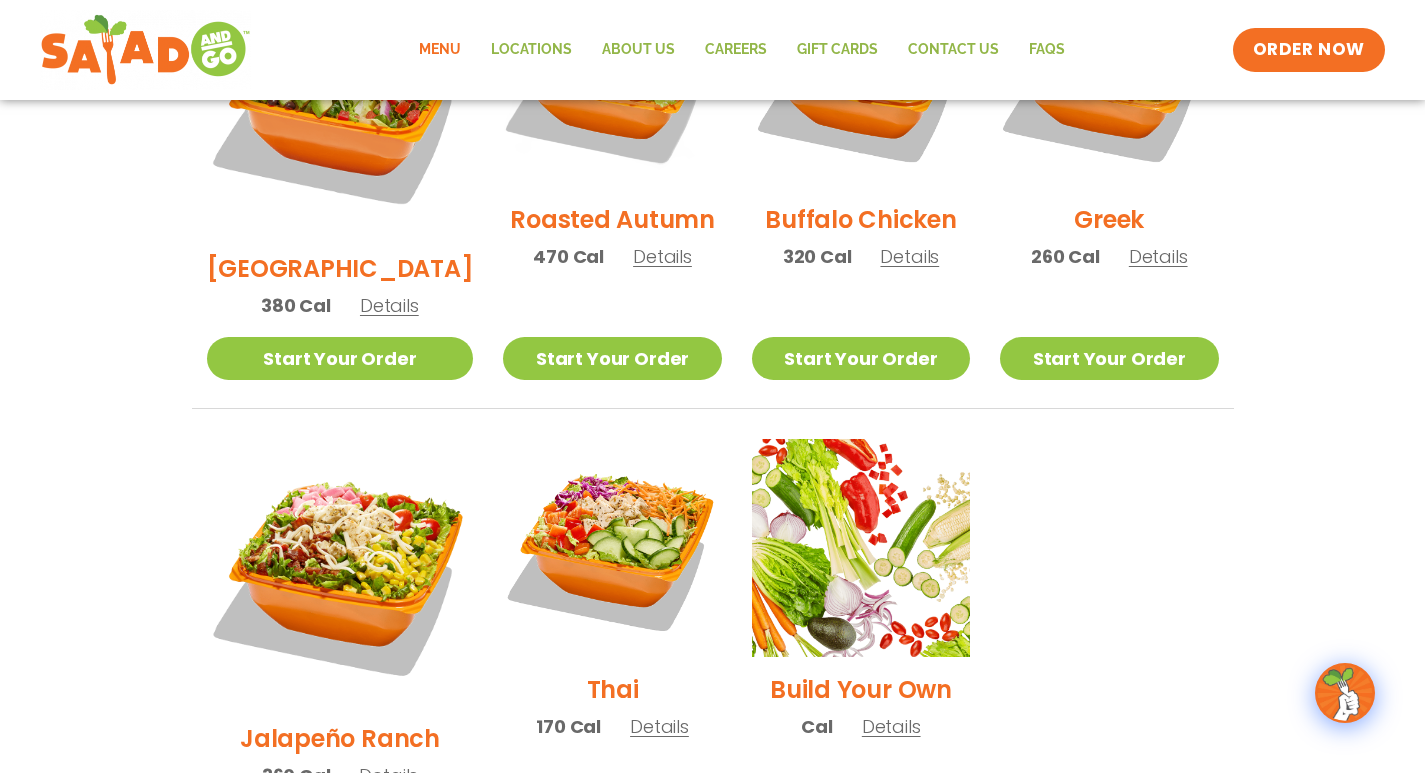 click on "Details" at bounding box center (388, 775) 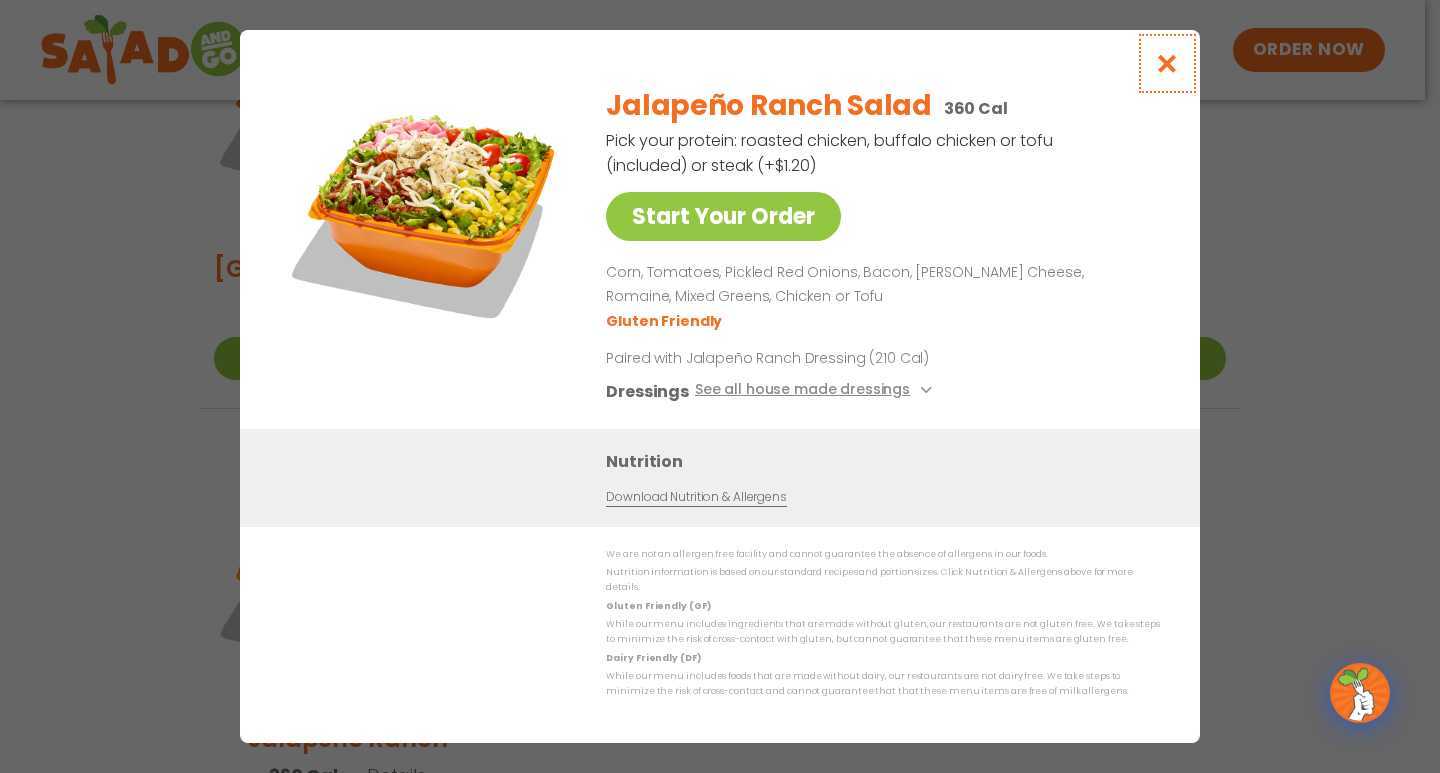 drag, startPoint x: 1185, startPoint y: 70, endPoint x: 1160, endPoint y: 63, distance: 25.96151 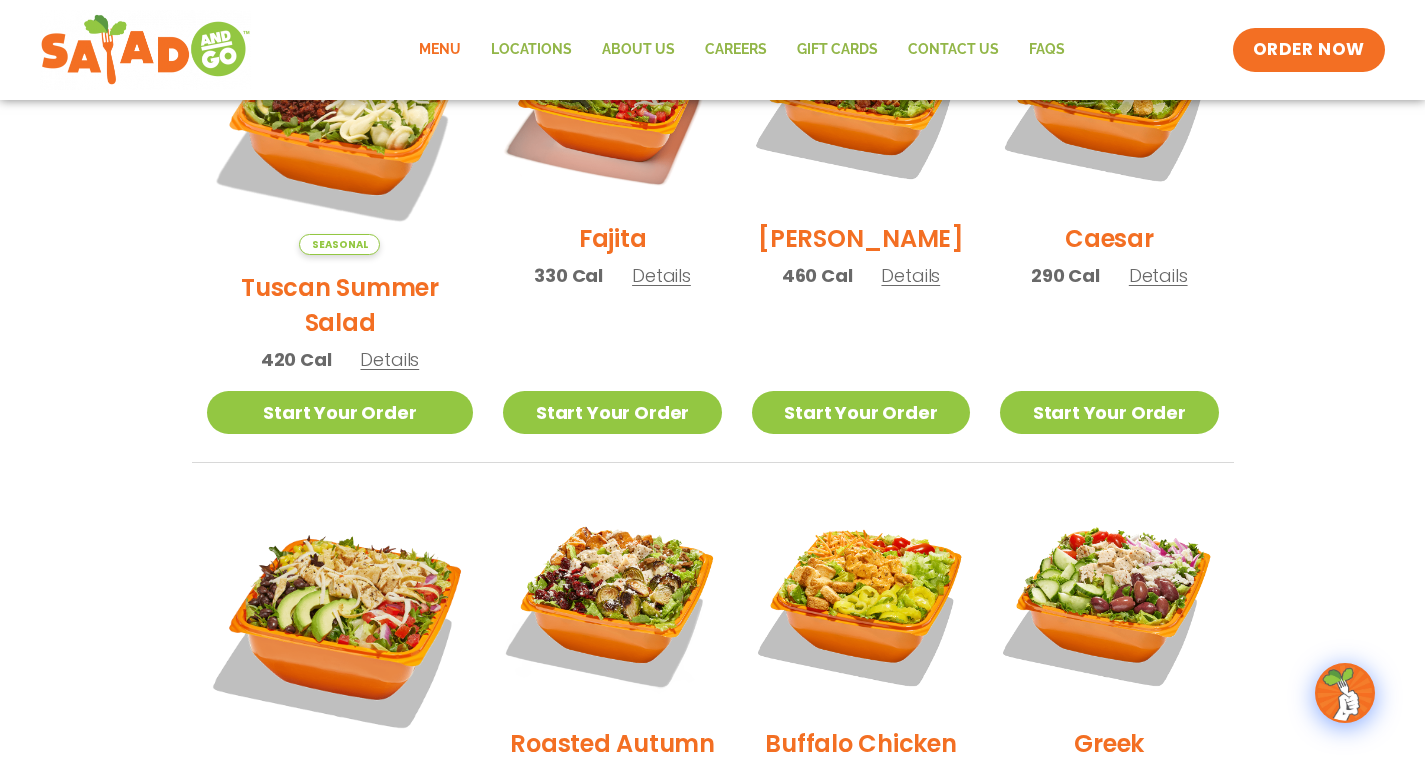 scroll, scrollTop: 497, scrollLeft: 0, axis: vertical 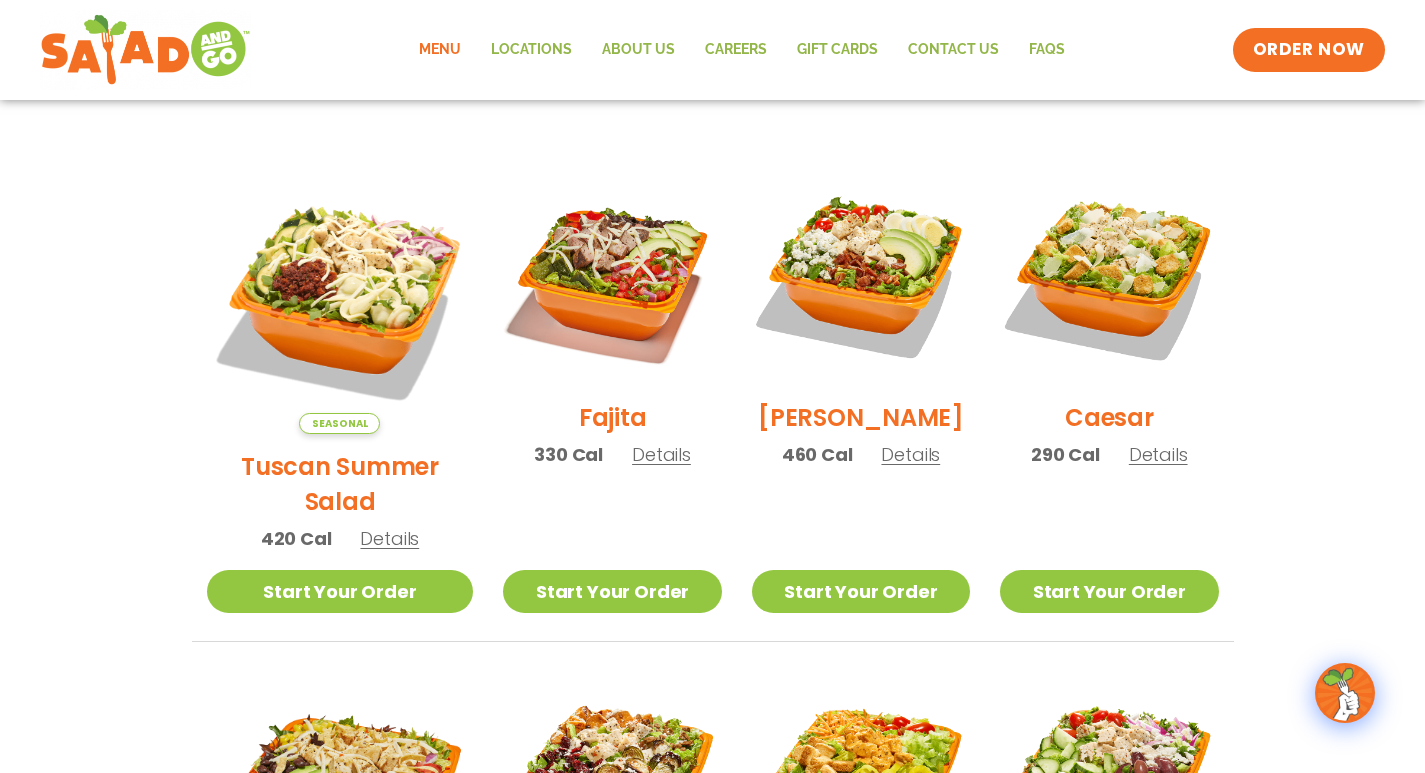 click on "Details" at bounding box center [910, 454] 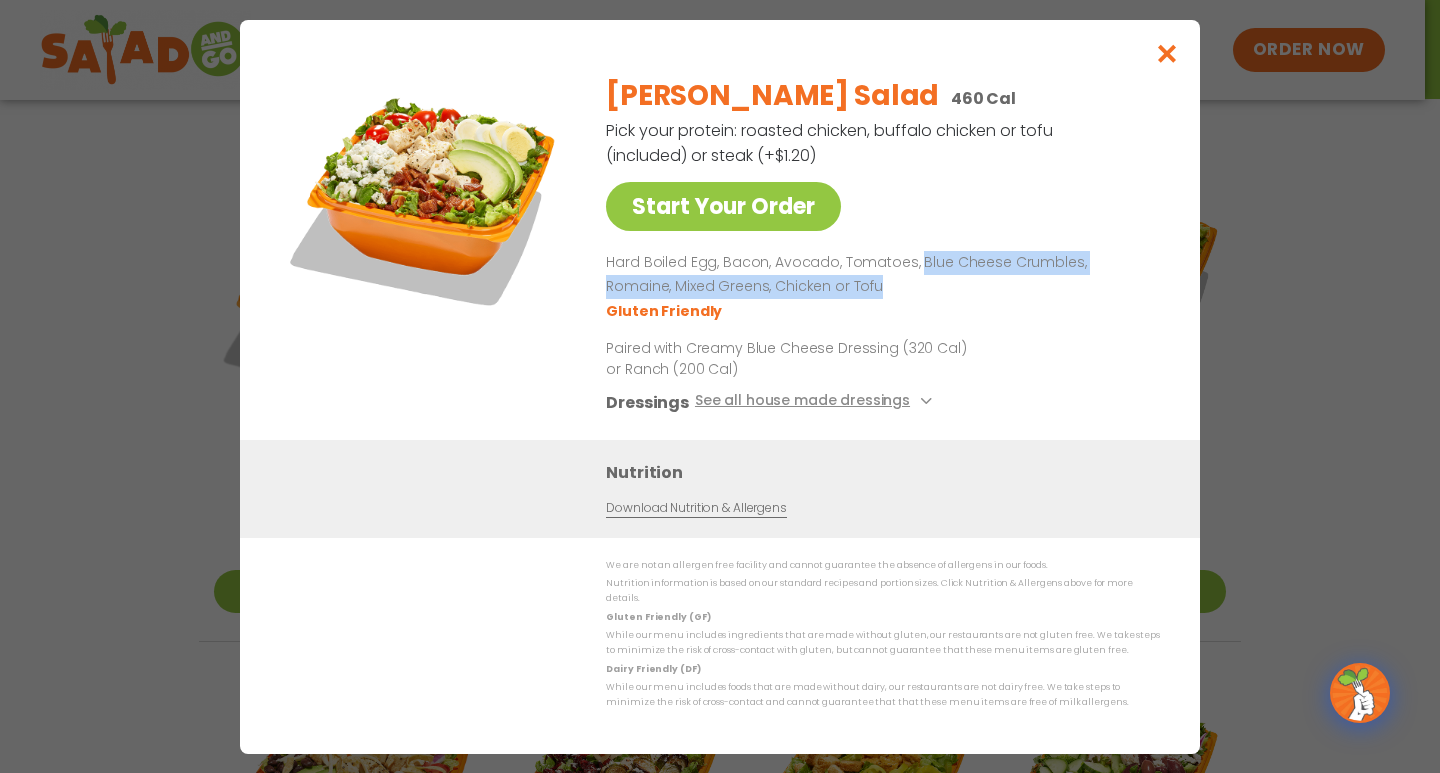 drag, startPoint x: 910, startPoint y: 266, endPoint x: 1061, endPoint y: 282, distance: 151.84532 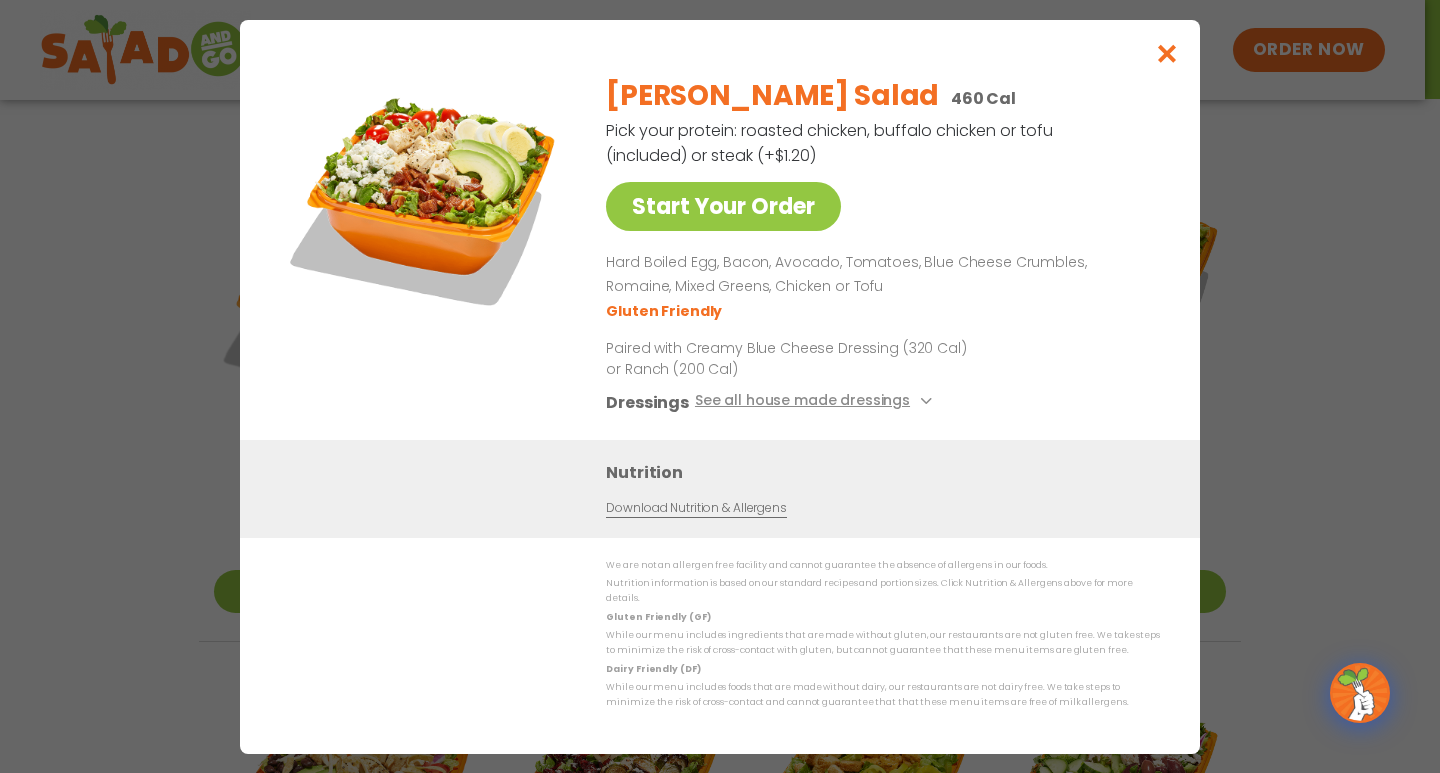 click on "Hard Boiled Egg, Bacon, Avocado, Tomatoes, Blue Cheese Crumbles, Romaine, Mixed Greens, Chicken or Tofu" at bounding box center (879, 275) 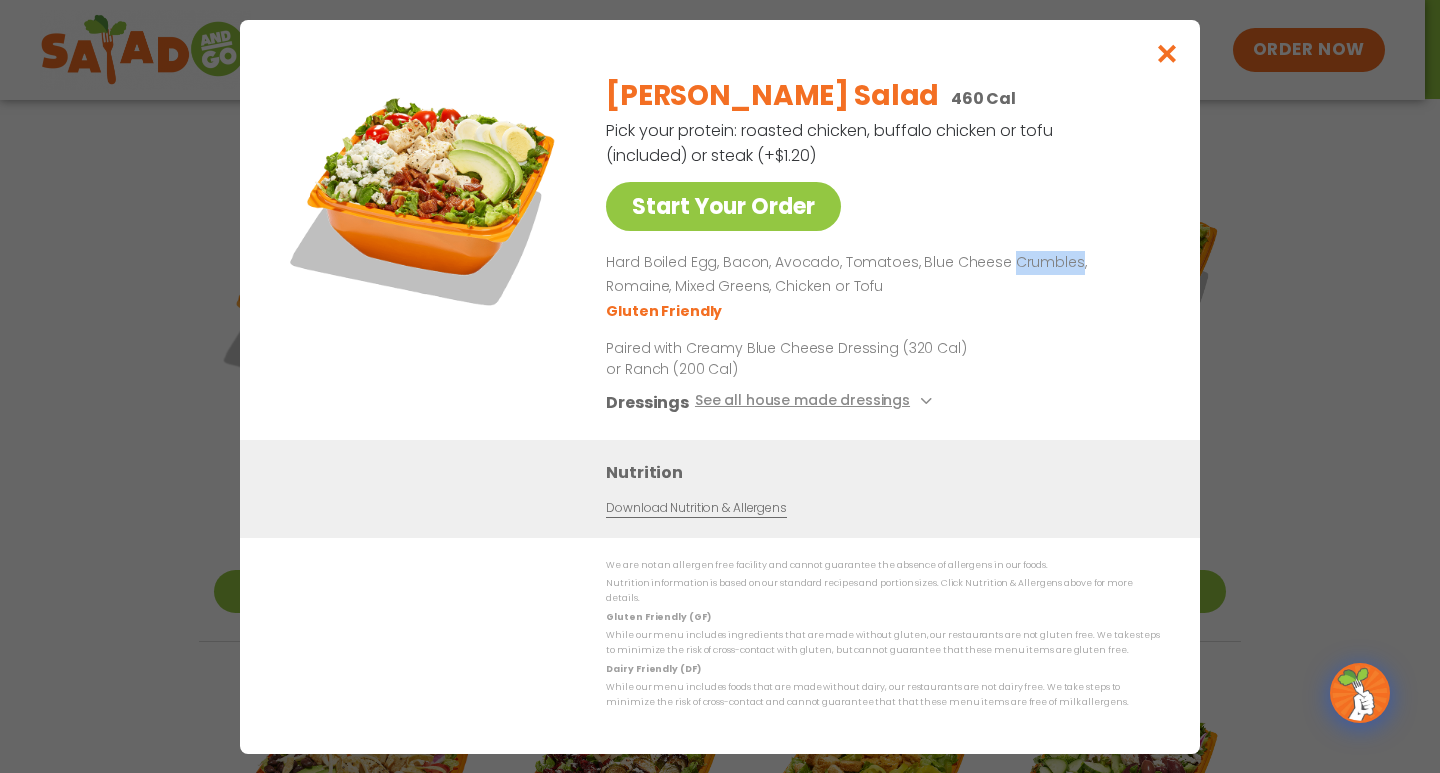click on "Hard Boiled Egg, Bacon, Avocado, Tomatoes, Blue Cheese Crumbles, Romaine, Mixed Greens, Chicken or Tofu" at bounding box center [879, 275] 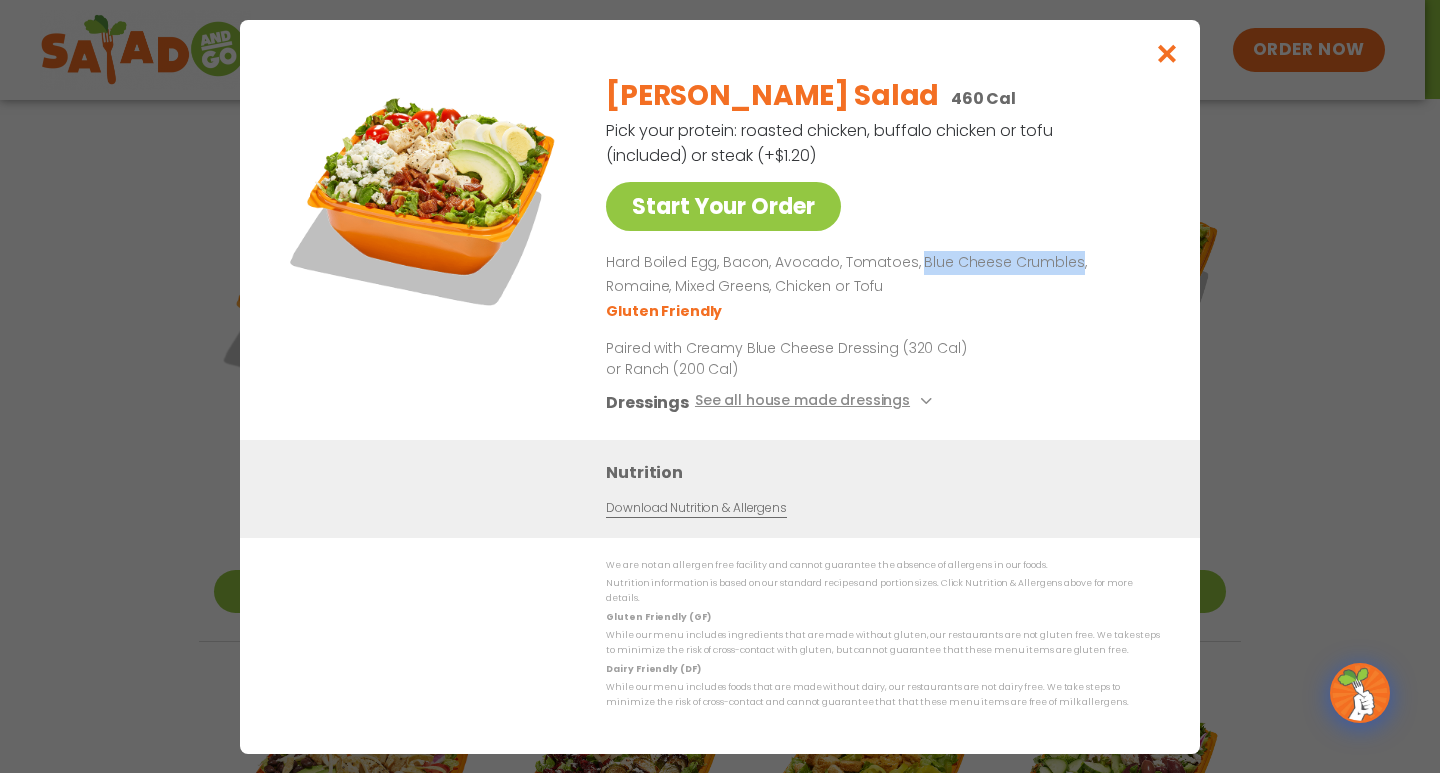 drag, startPoint x: 914, startPoint y: 262, endPoint x: 1061, endPoint y: 268, distance: 147.12239 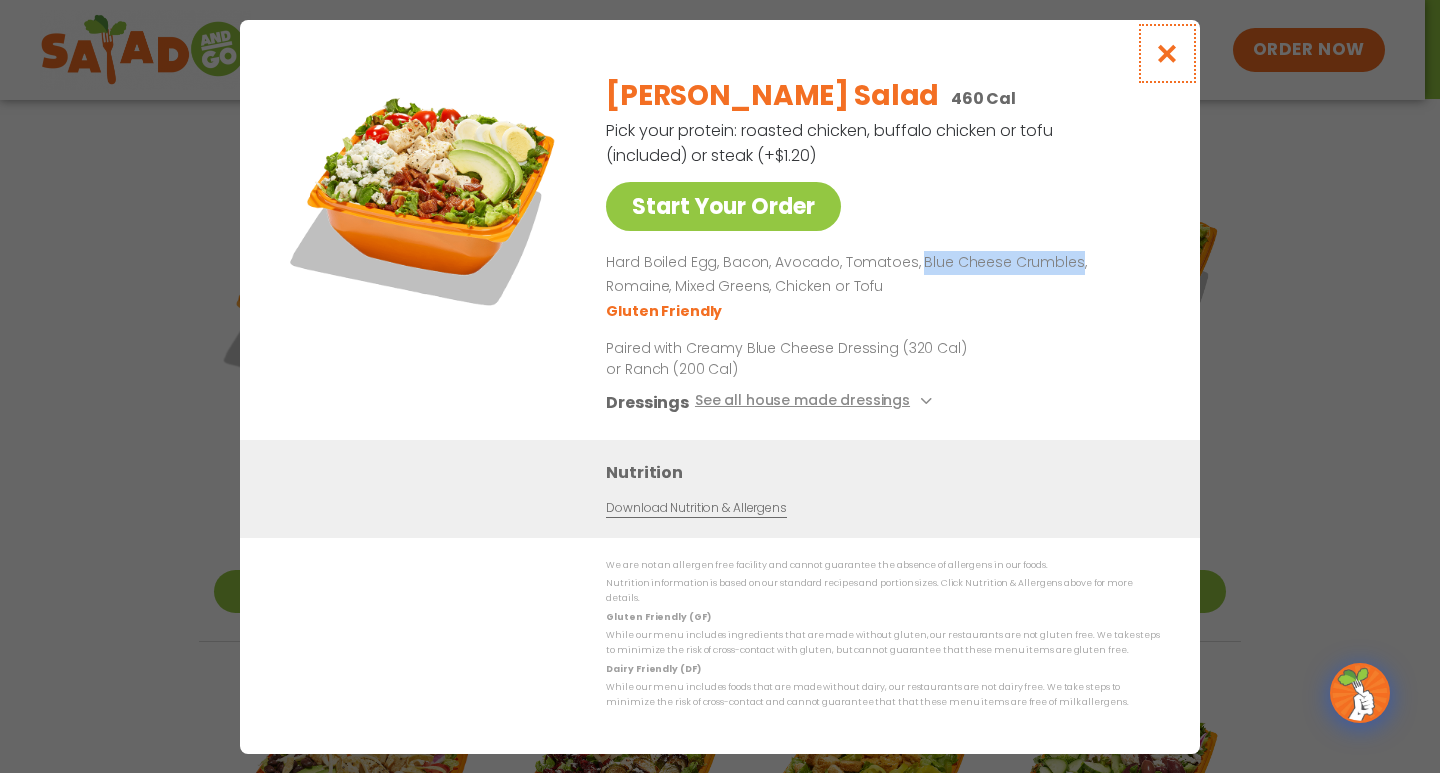 click at bounding box center [1167, 53] 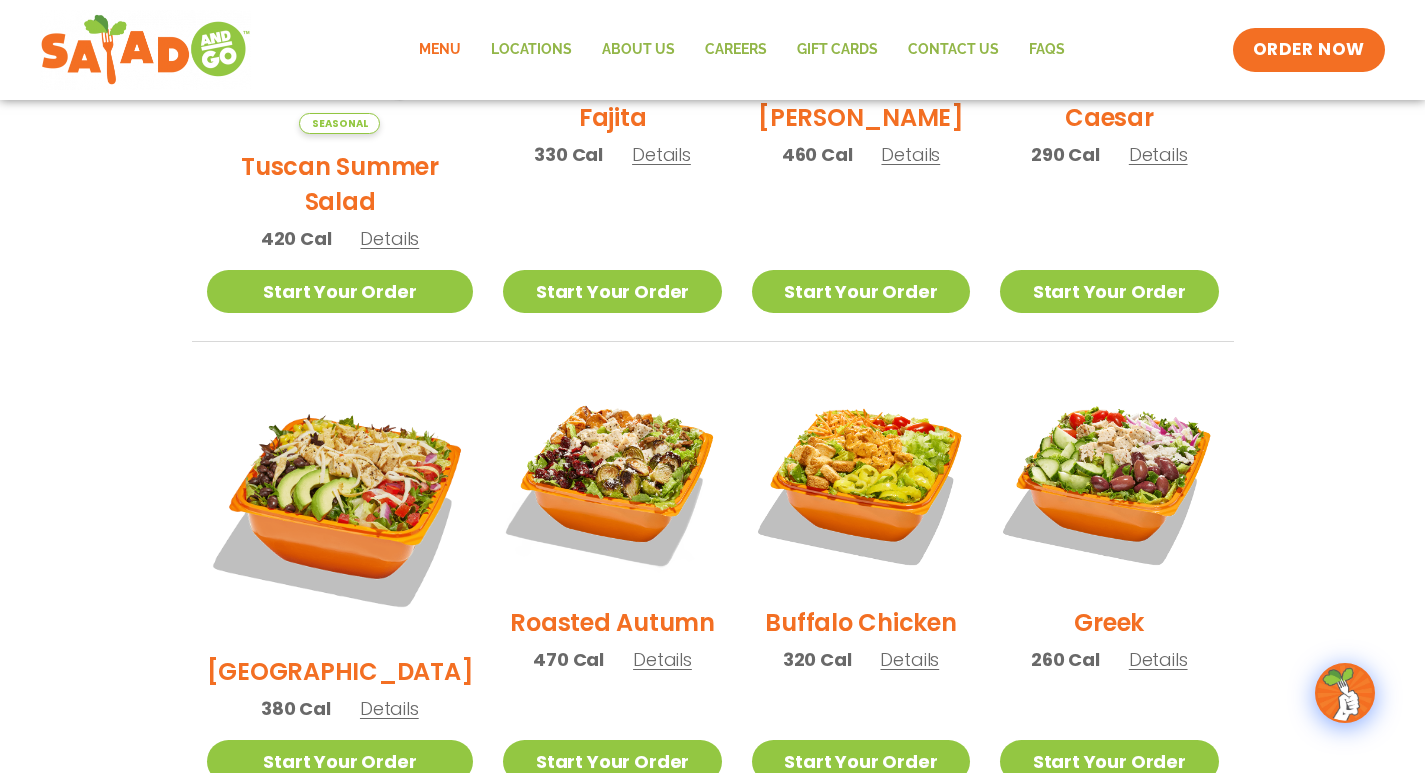 scroll, scrollTop: 897, scrollLeft: 0, axis: vertical 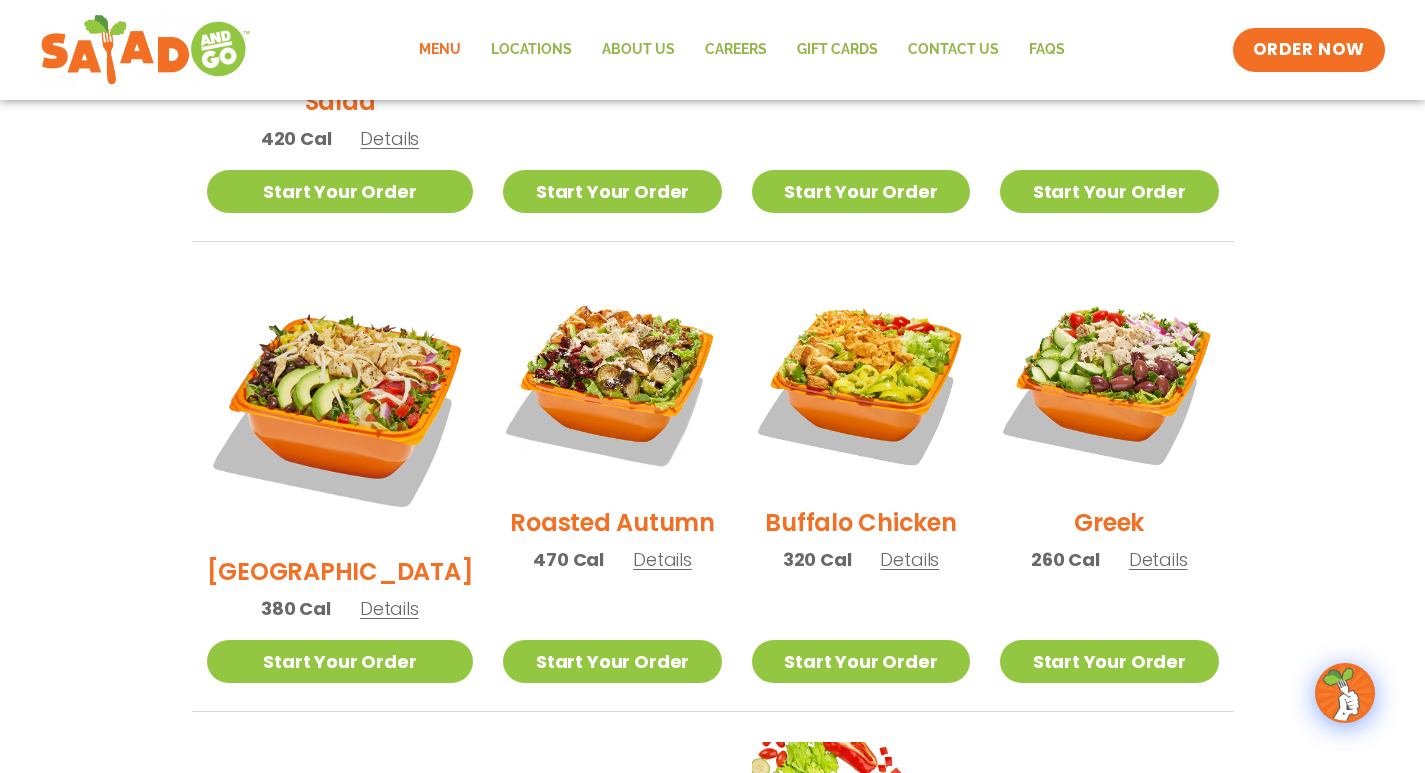 click on "Details" at bounding box center (662, 559) 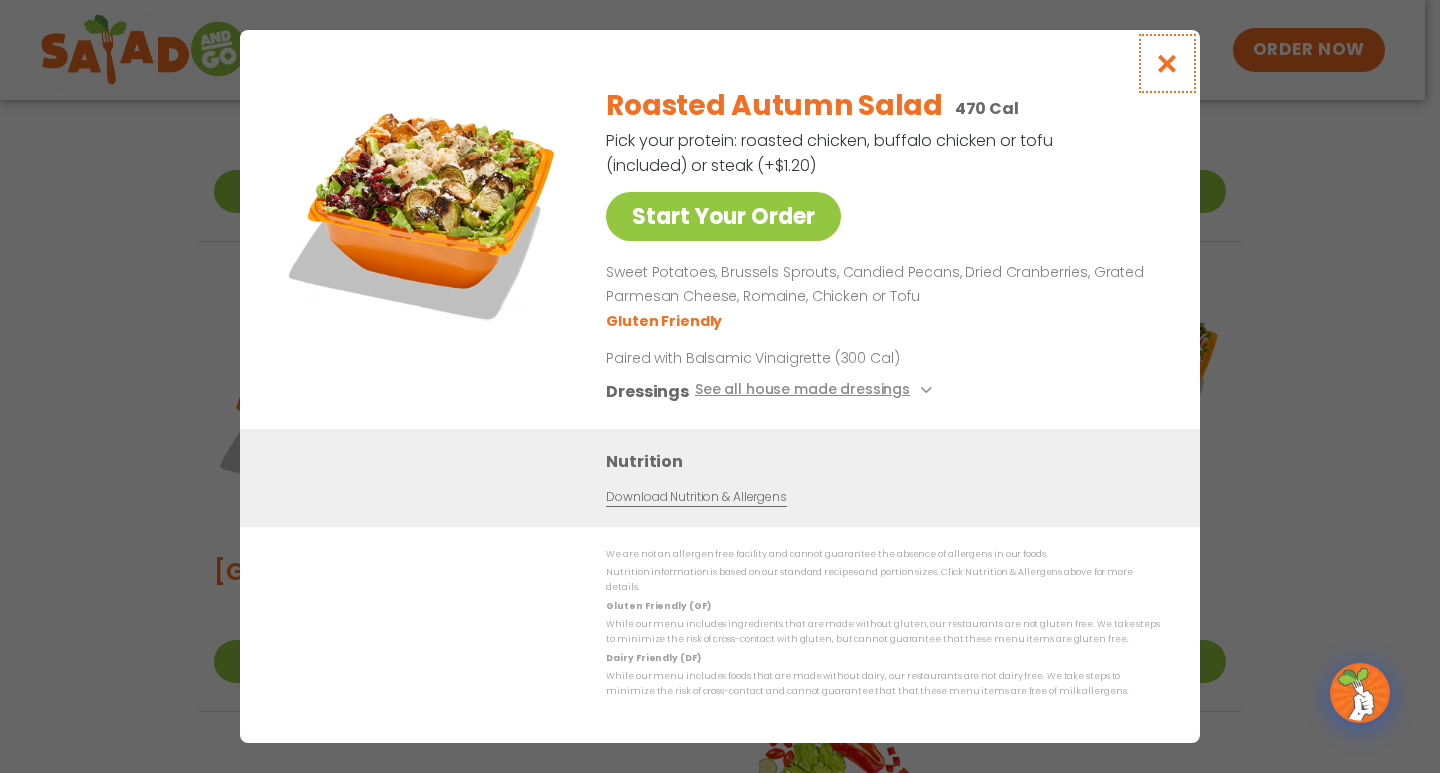 click at bounding box center [1167, 63] 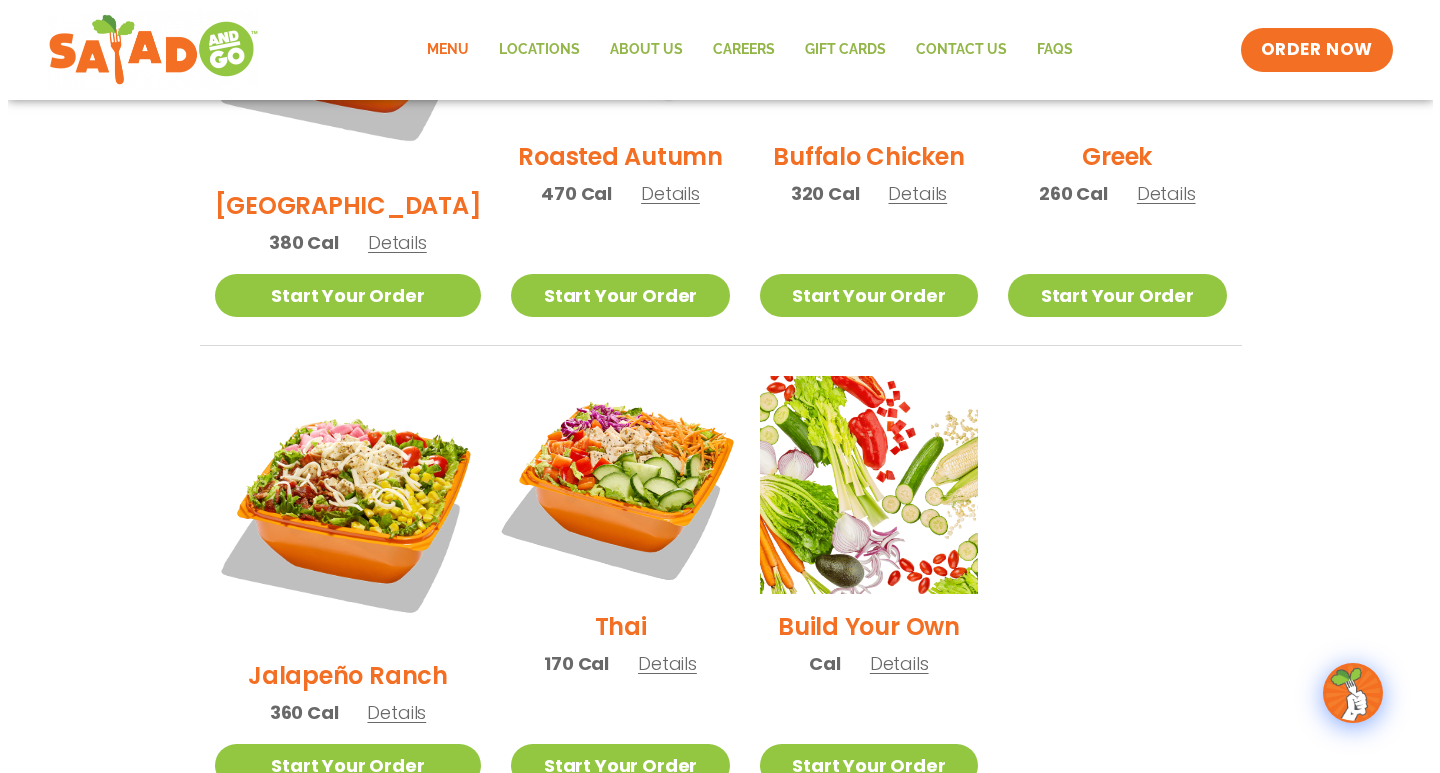 scroll, scrollTop: 1297, scrollLeft: 0, axis: vertical 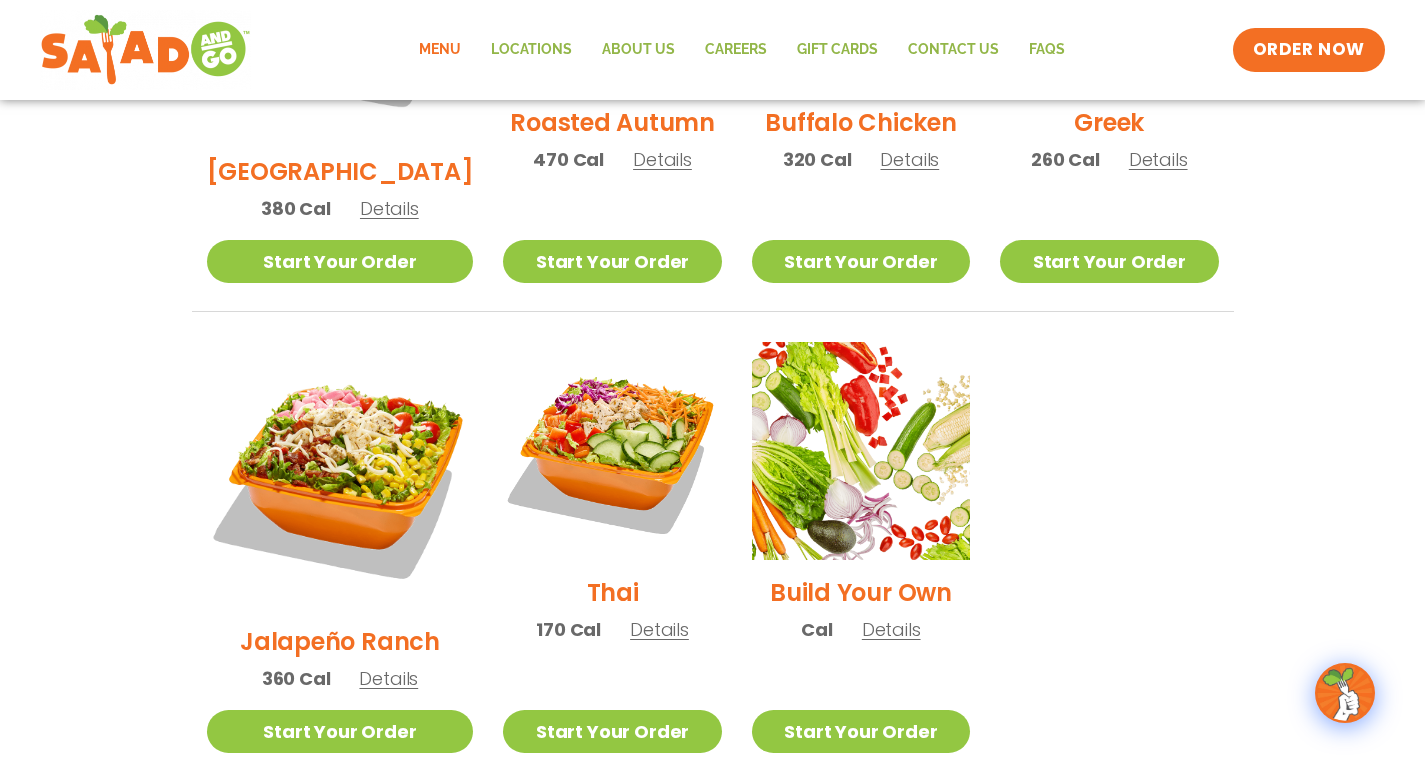 click on "Details" at bounding box center [659, 629] 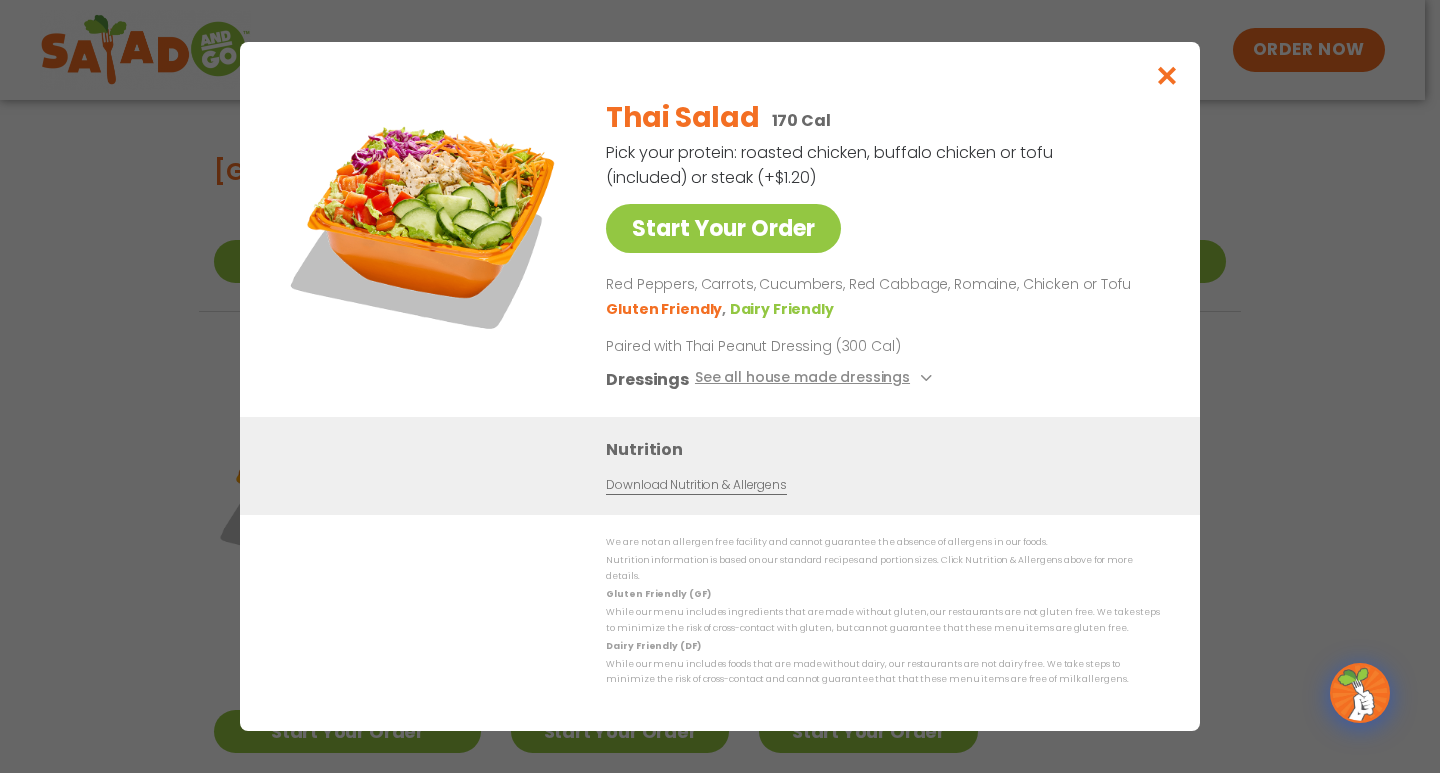 click on "Paired with Thai Peanut Dressing (300 Cal)" at bounding box center (791, 346) 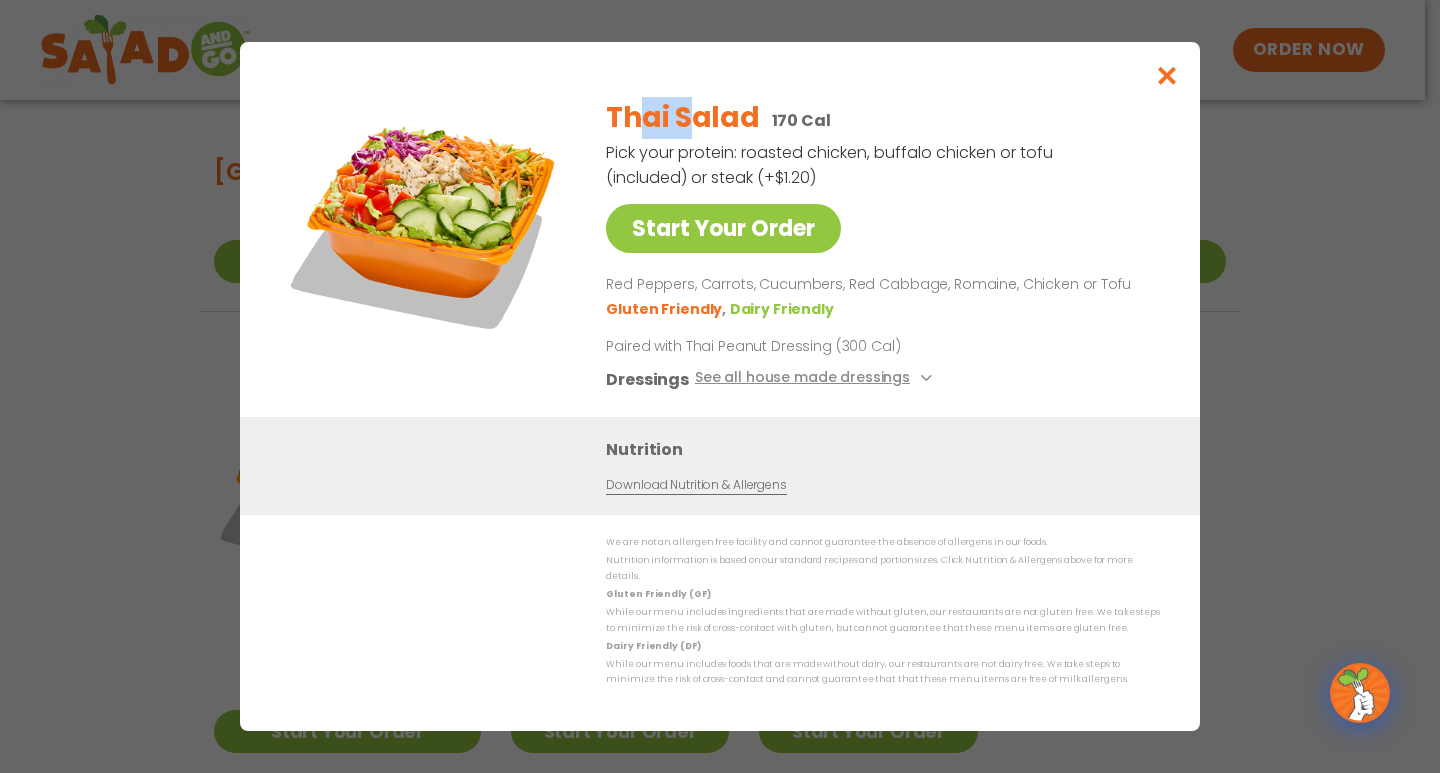 drag, startPoint x: 637, startPoint y: 123, endPoint x: 695, endPoint y: 123, distance: 58 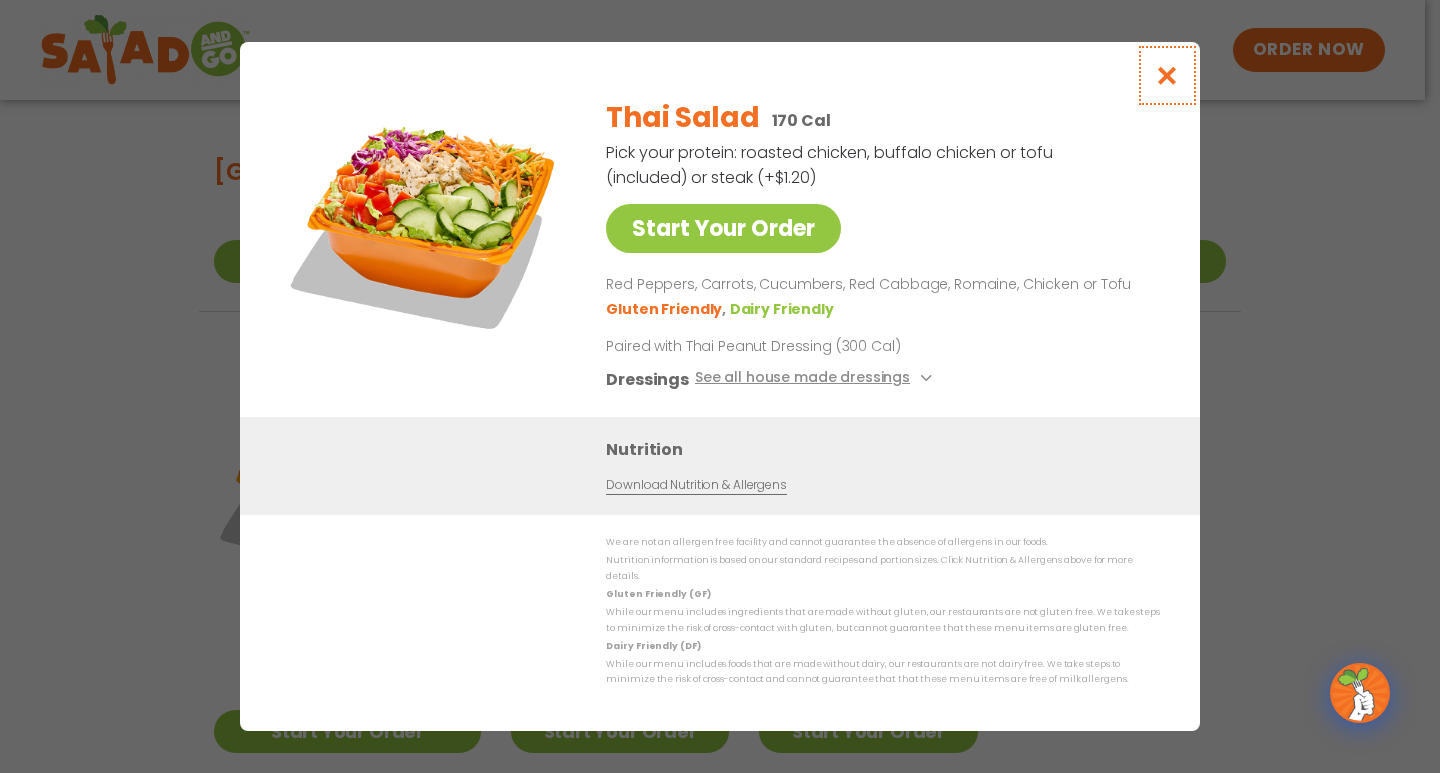 click at bounding box center (1167, 75) 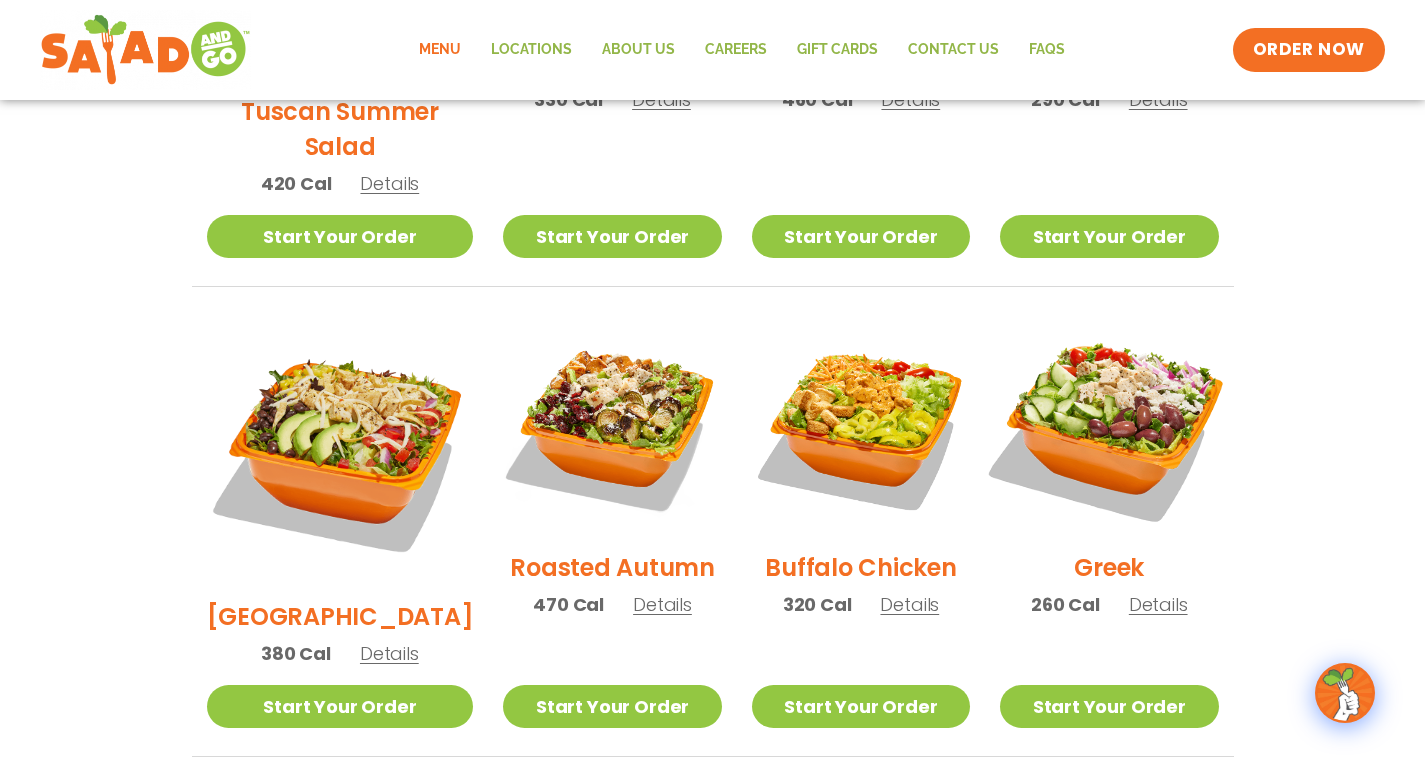 scroll, scrollTop: 897, scrollLeft: 0, axis: vertical 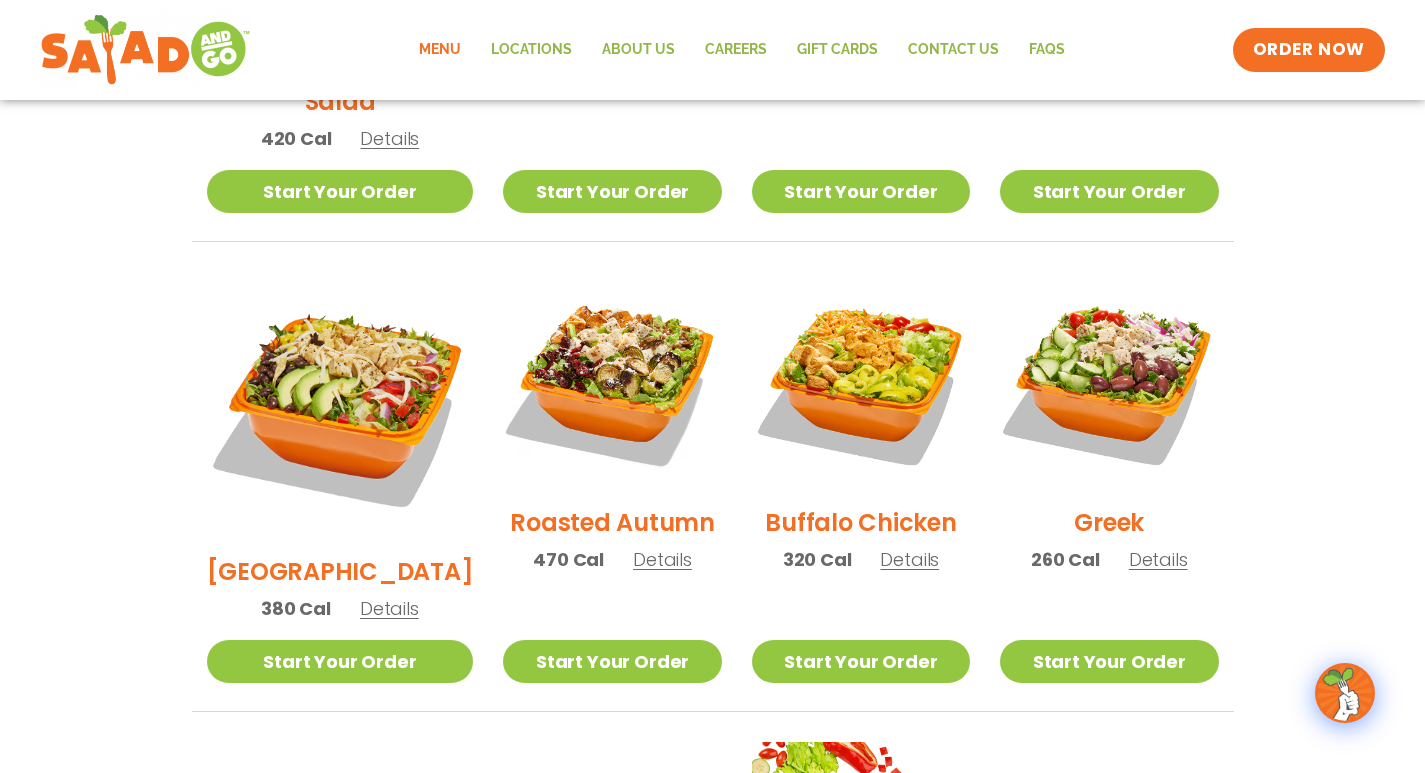 click on "Details" at bounding box center [1158, 559] 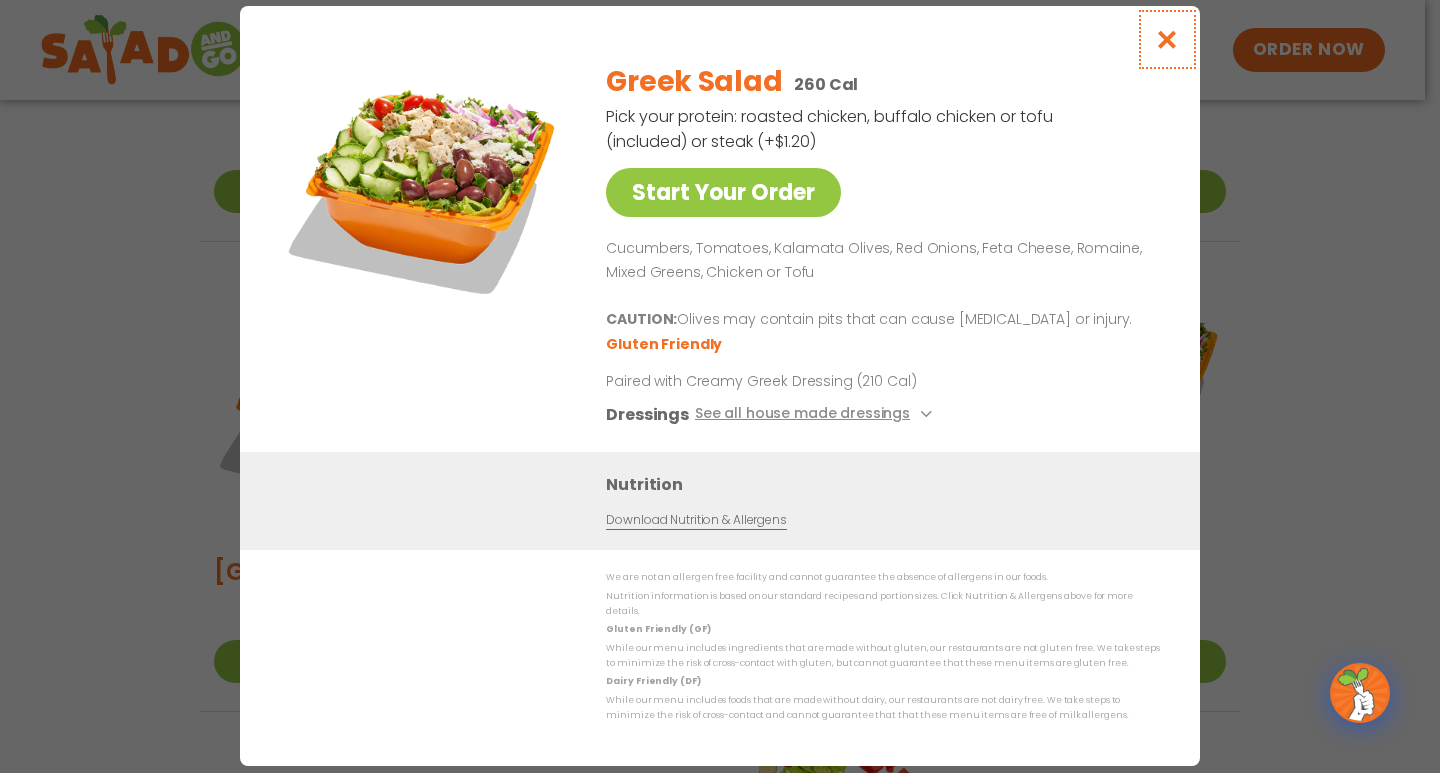 click at bounding box center [1167, 39] 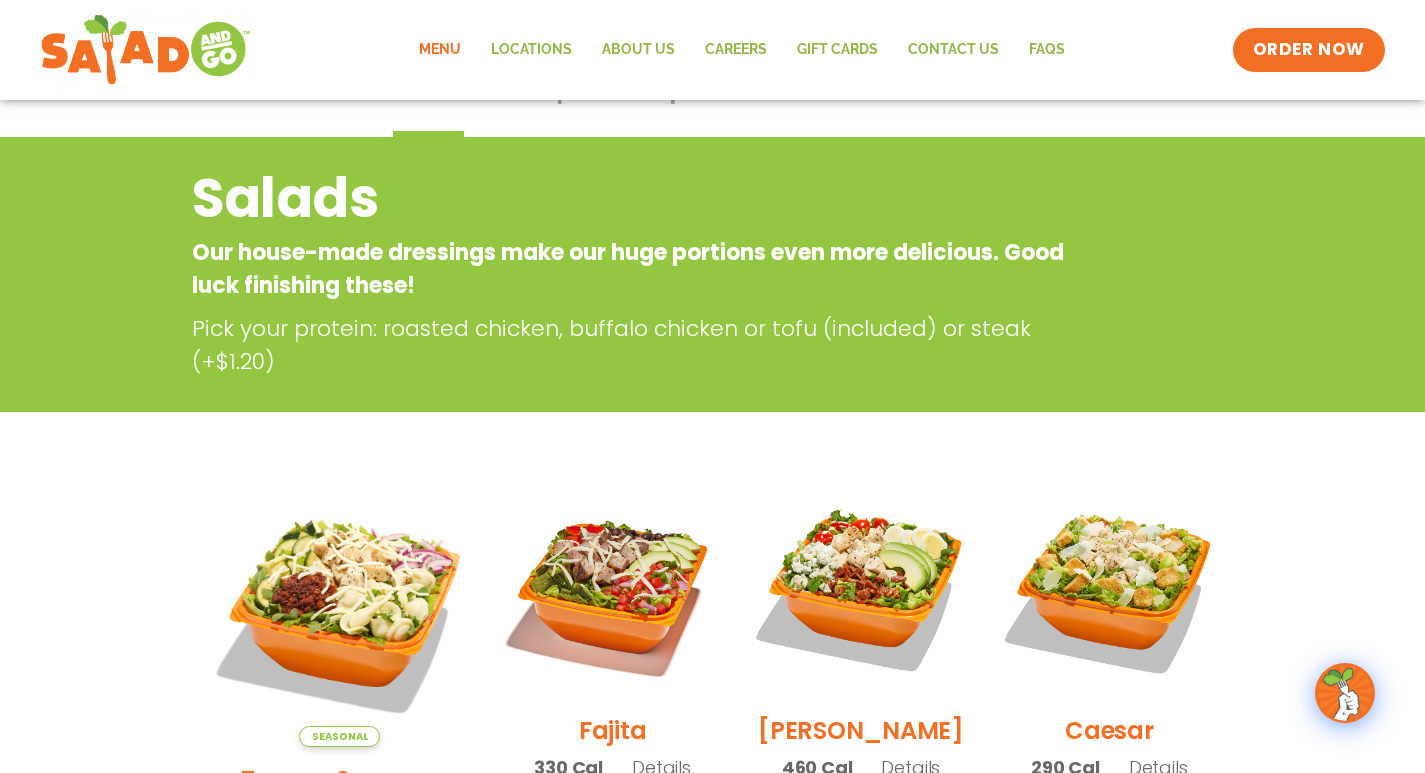 scroll, scrollTop: 0, scrollLeft: 0, axis: both 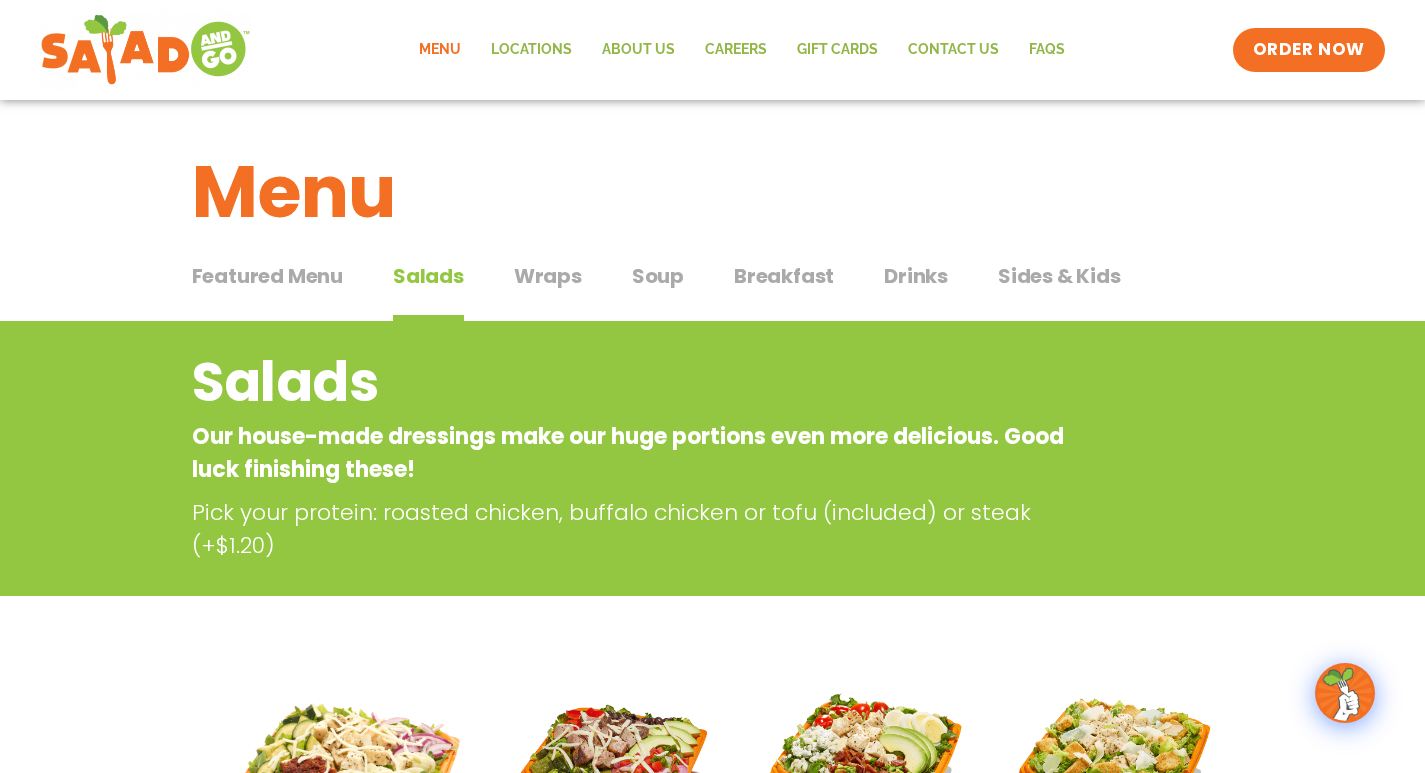 click on "Wraps" at bounding box center [548, 276] 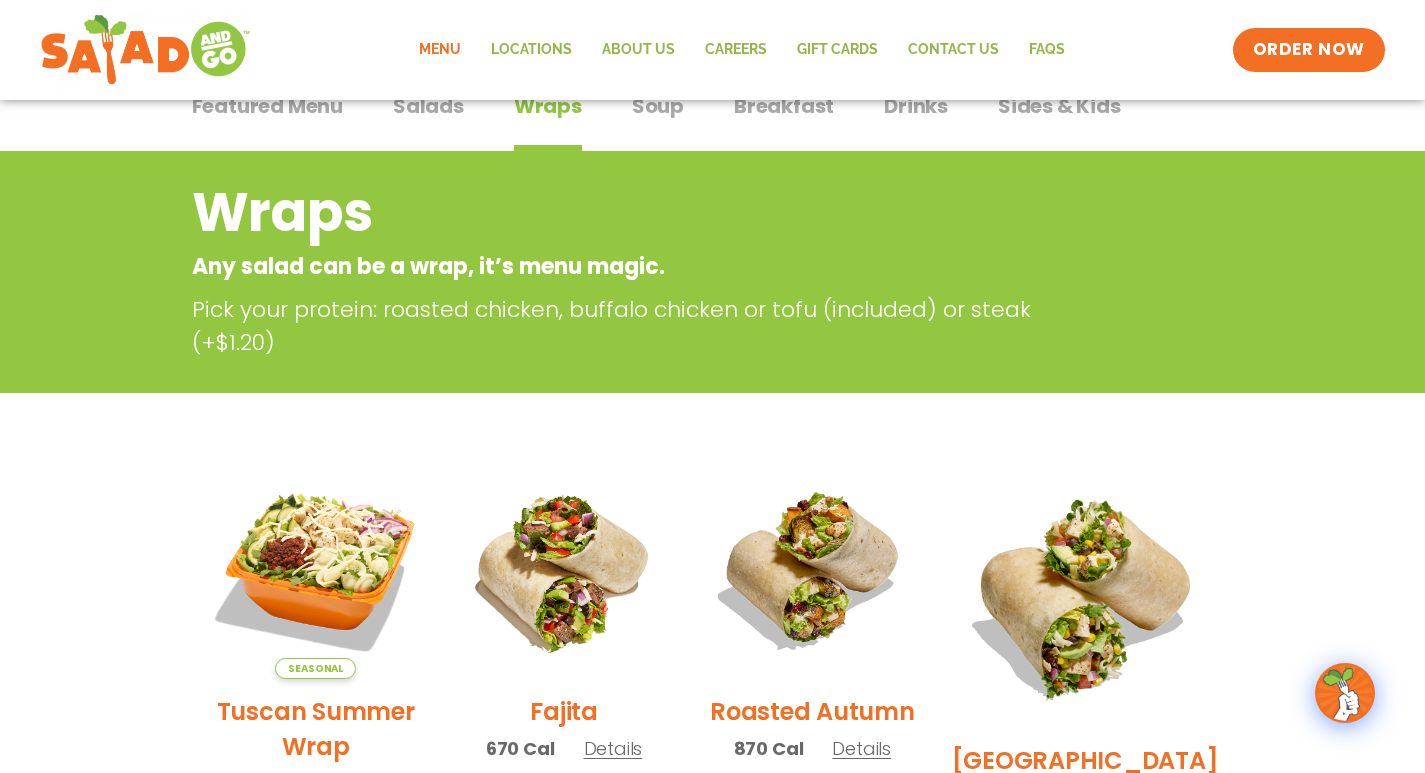 scroll, scrollTop: 0, scrollLeft: 0, axis: both 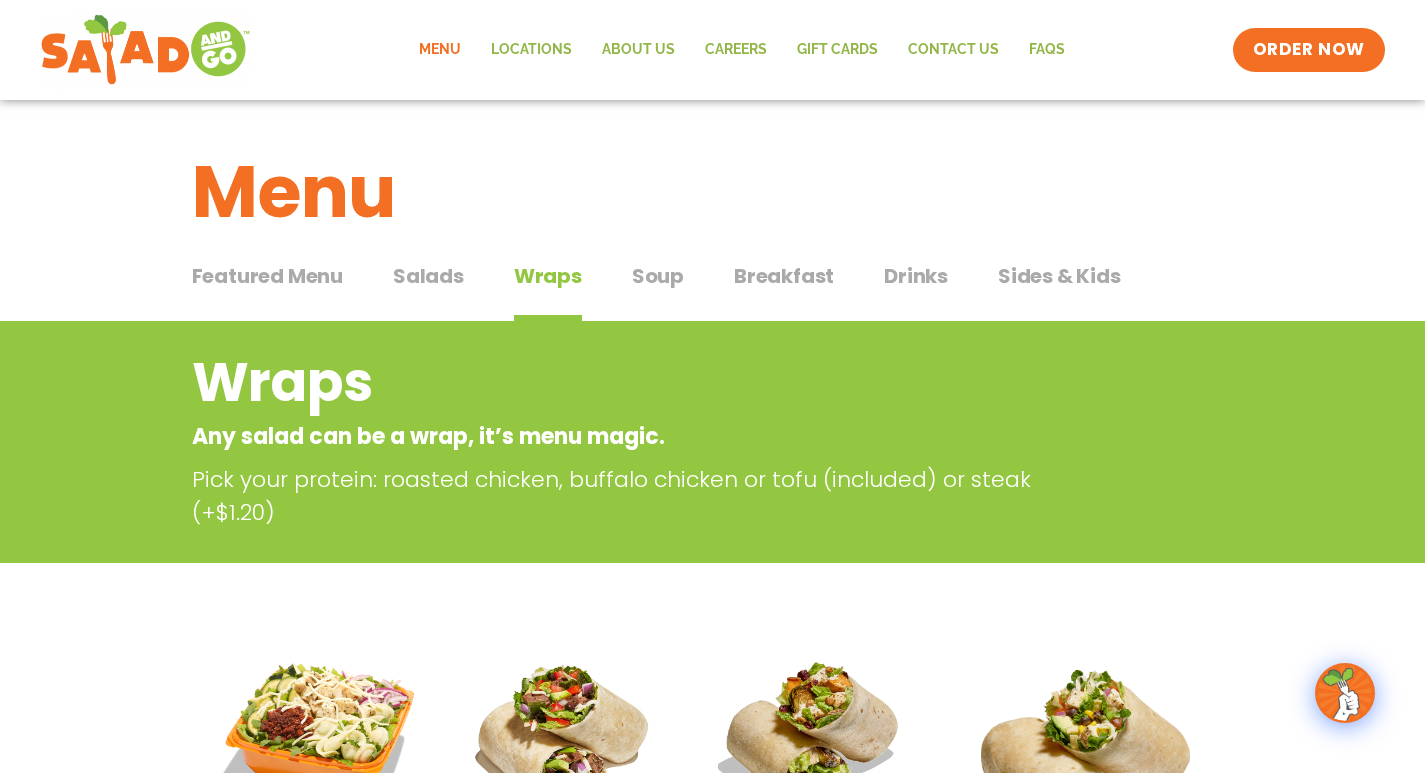 click on "Salads" at bounding box center [428, 276] 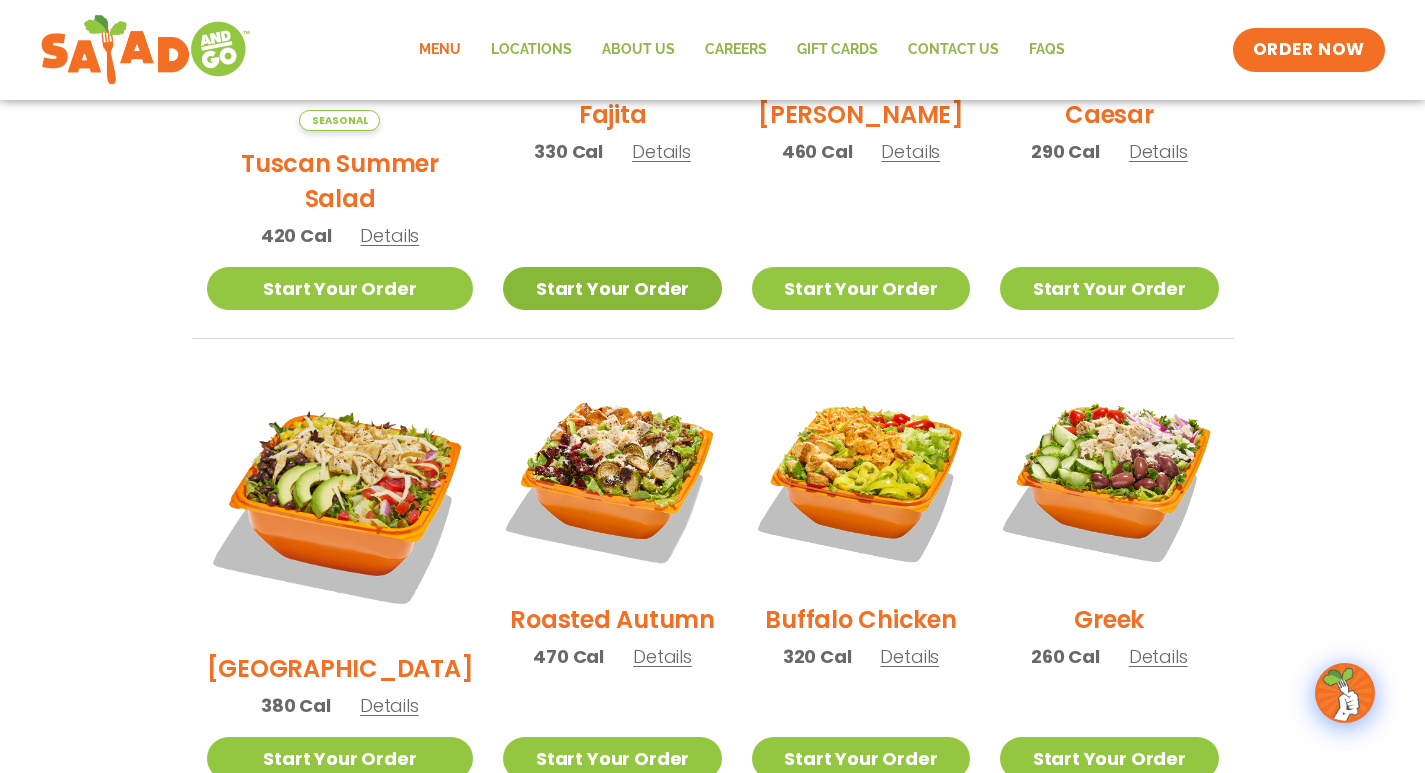 scroll, scrollTop: 1100, scrollLeft: 0, axis: vertical 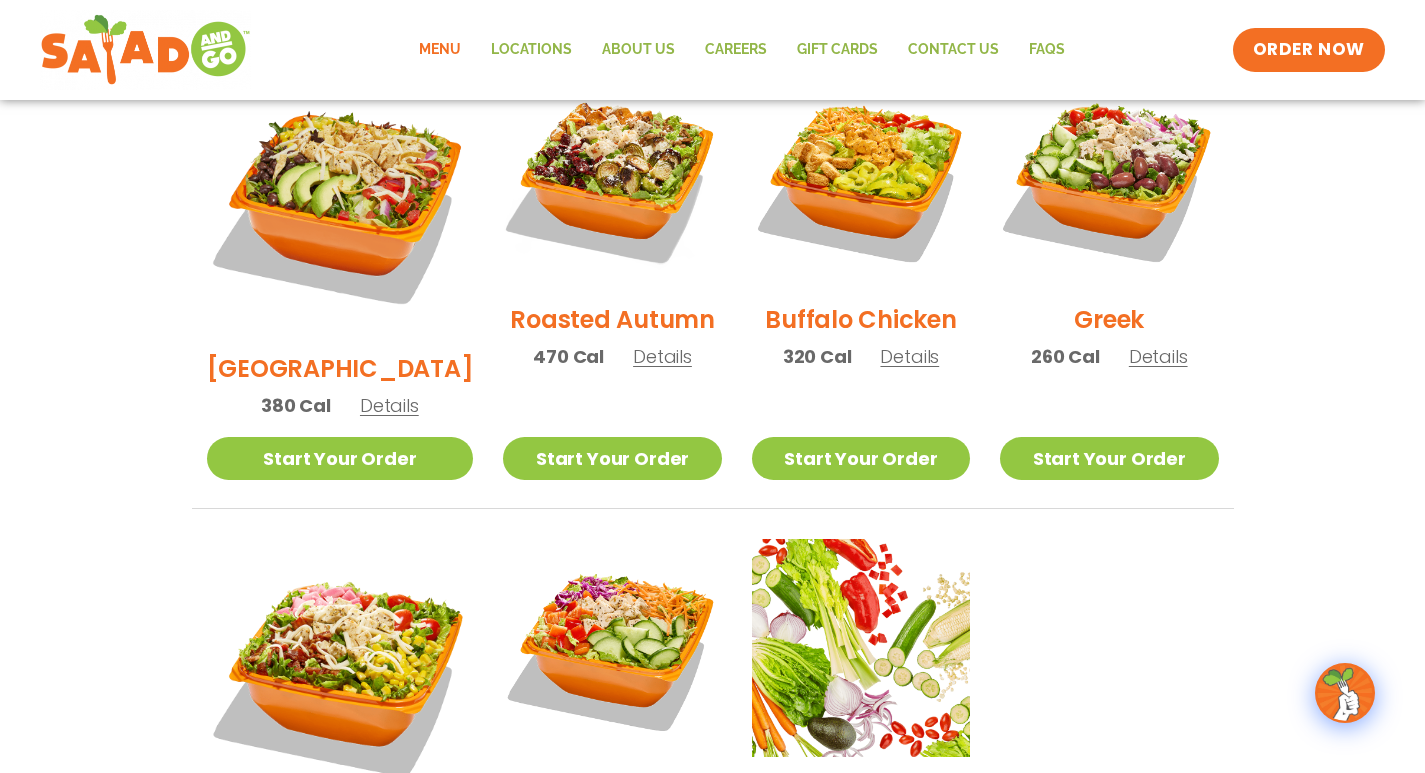 click on "Details" at bounding box center (389, 405) 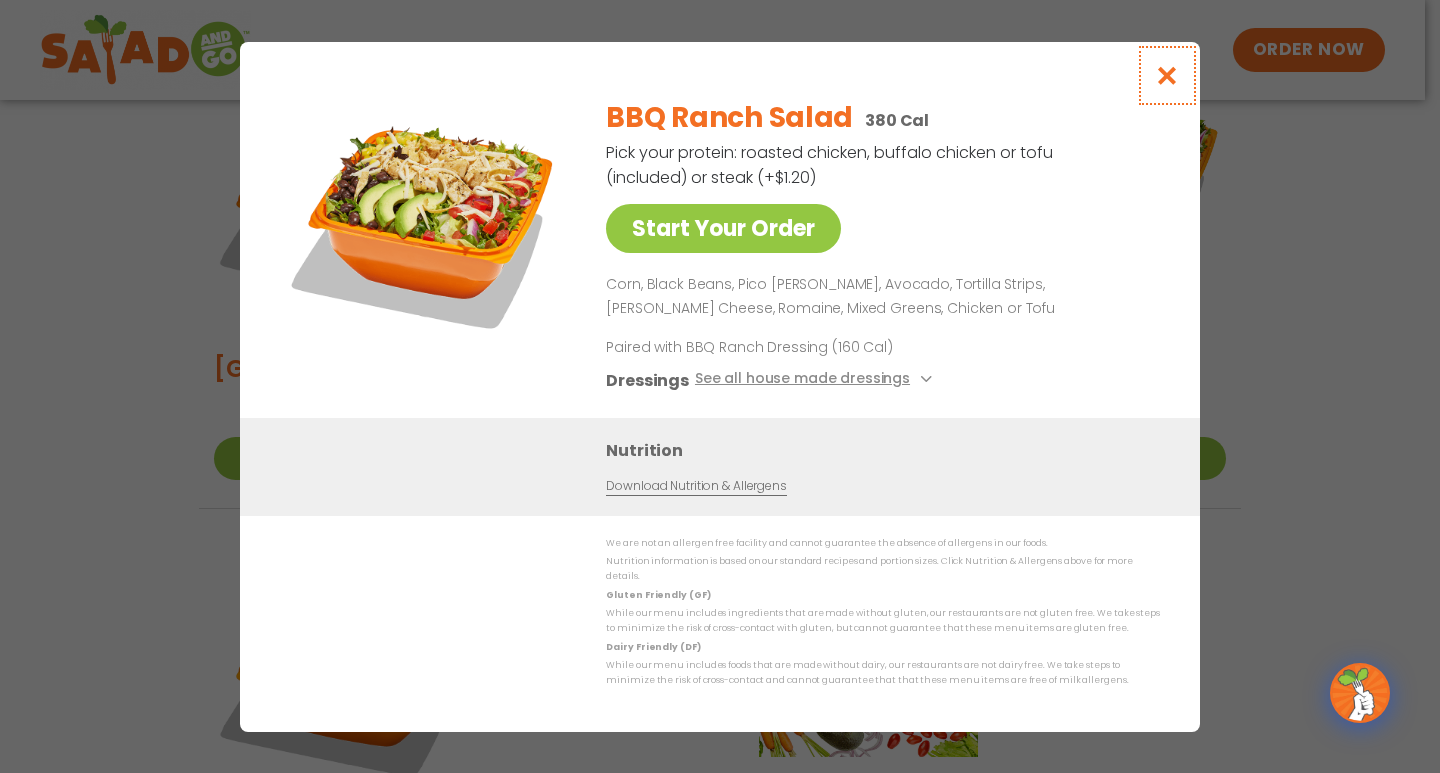 click at bounding box center [1167, 75] 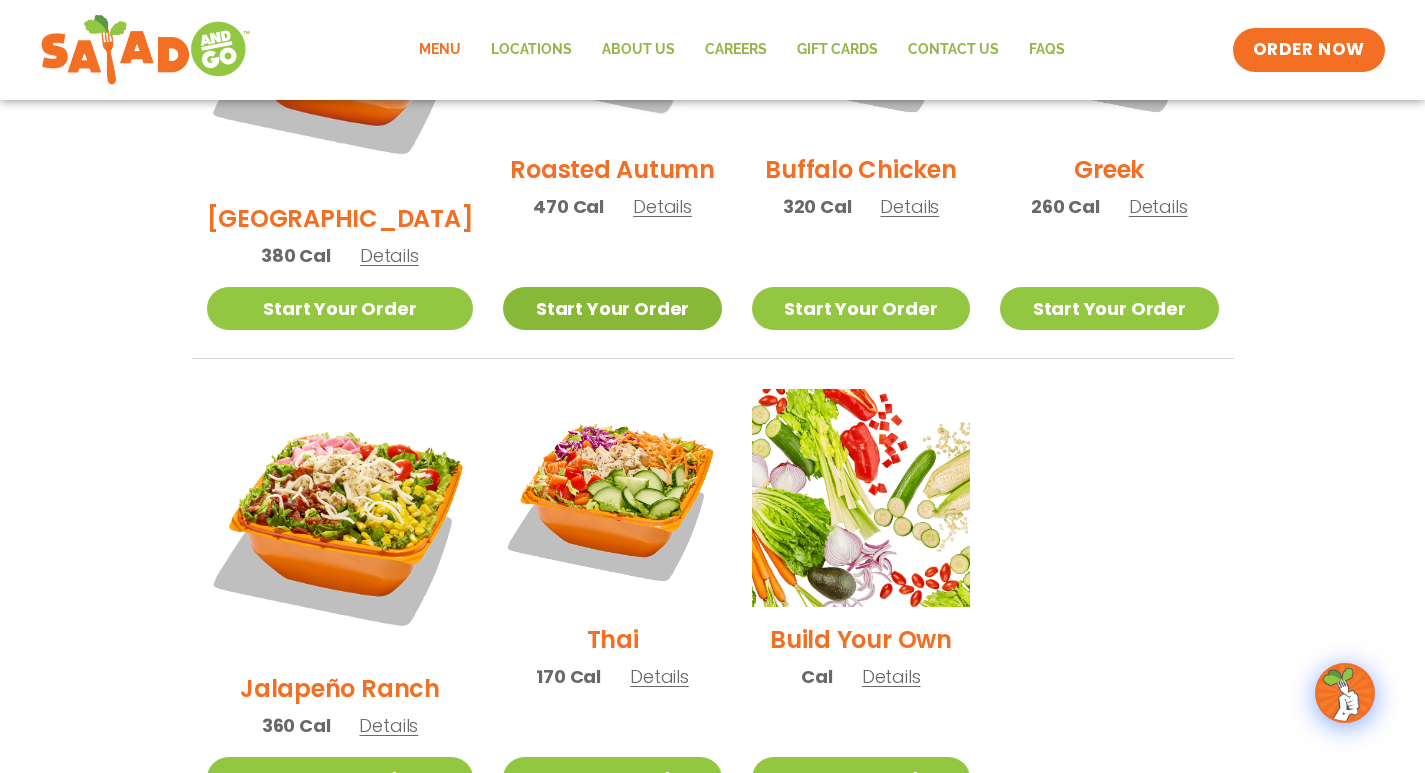 scroll, scrollTop: 1000, scrollLeft: 0, axis: vertical 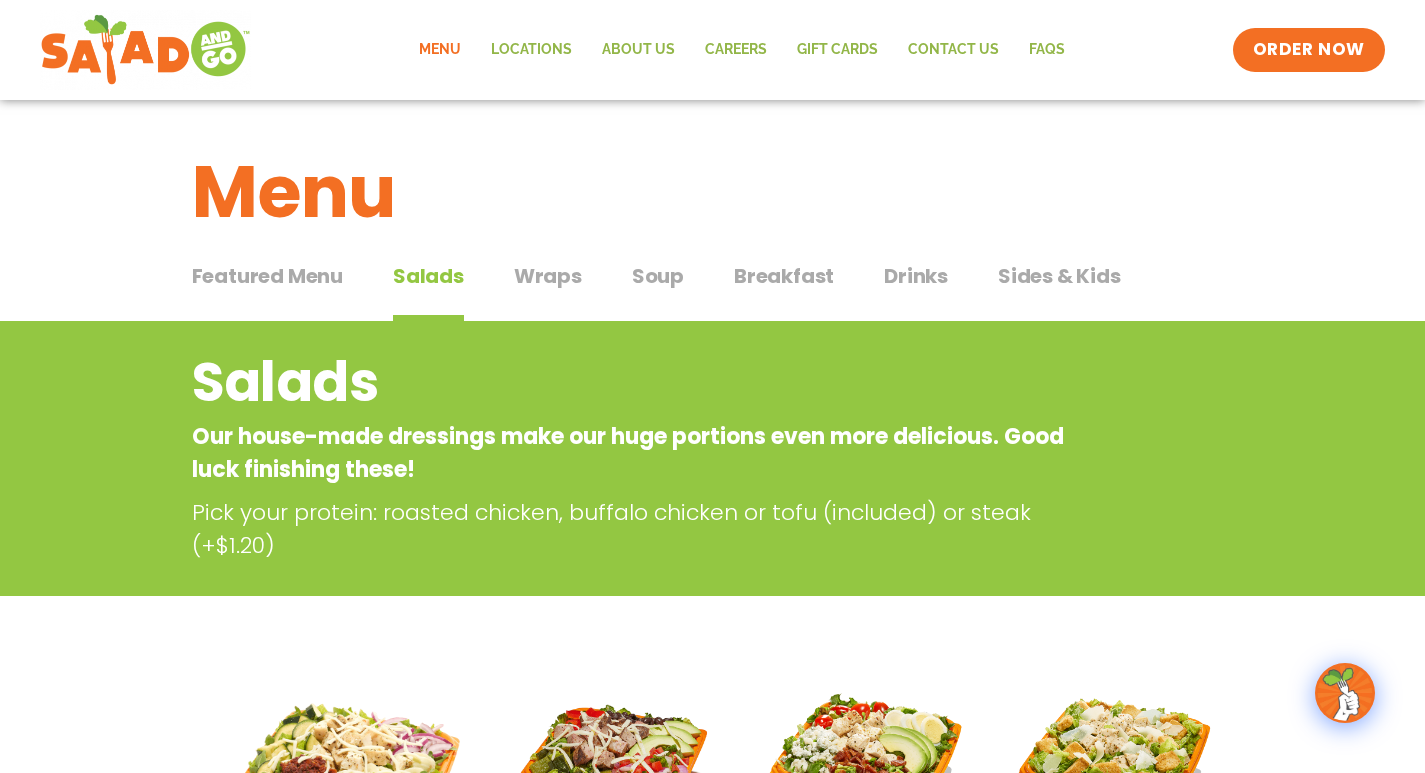 click on "Breakfast" at bounding box center (784, 276) 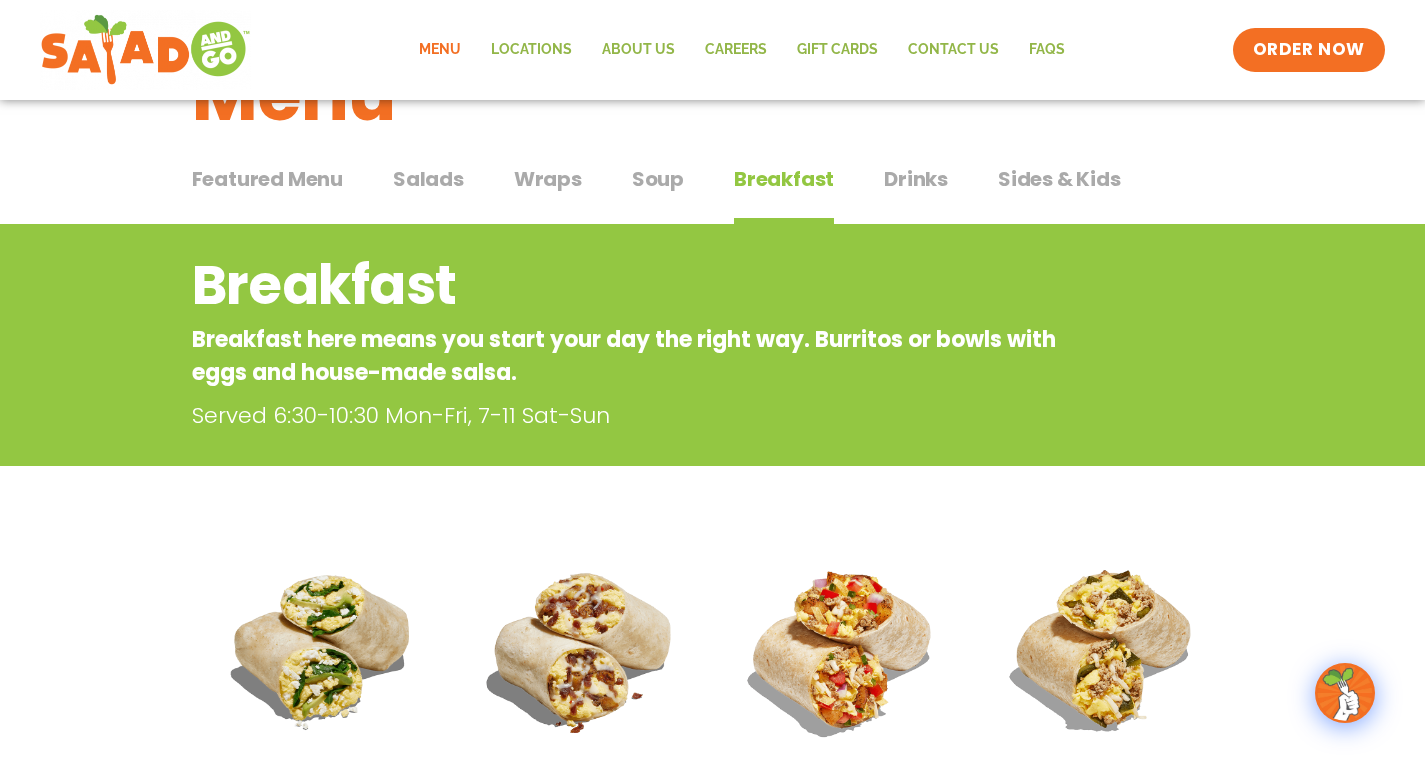 scroll, scrollTop: 0, scrollLeft: 0, axis: both 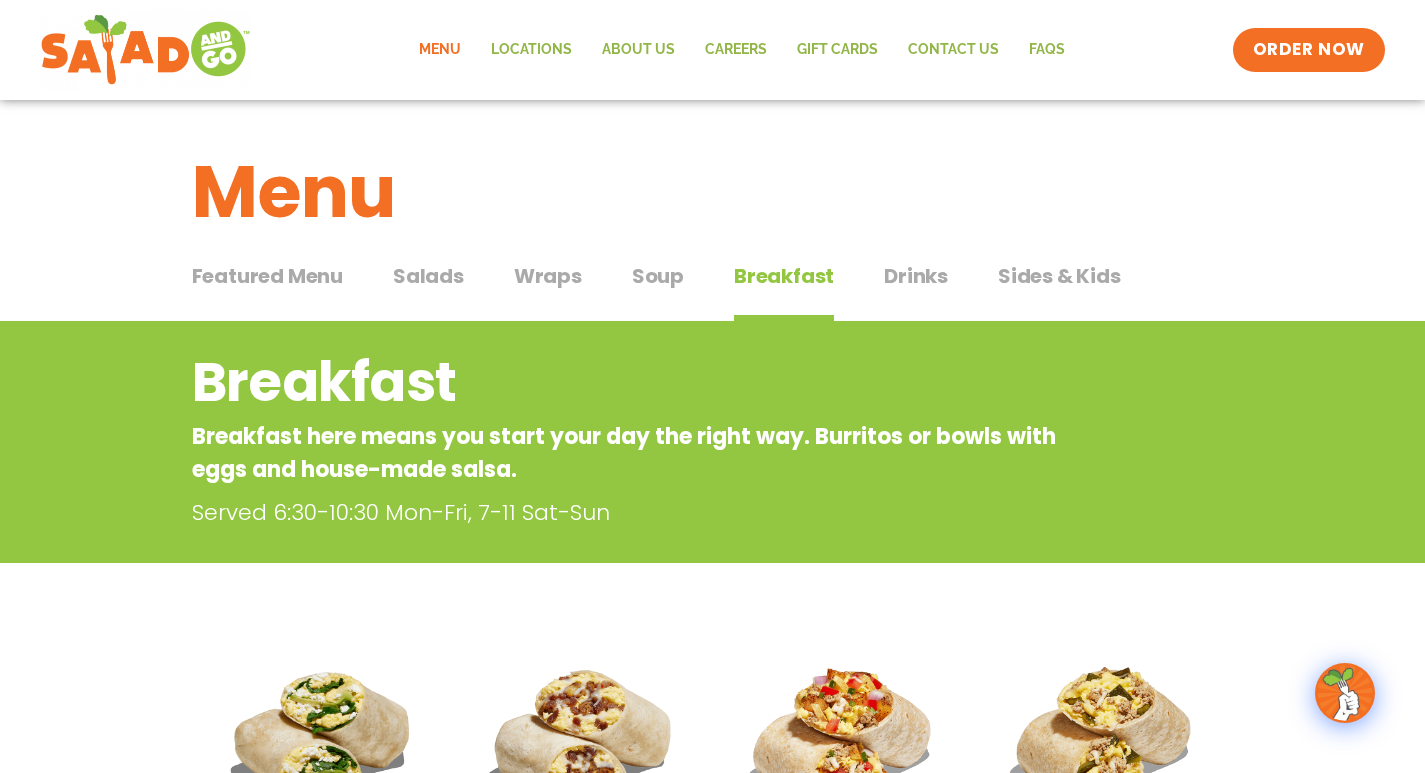 click on "Soup" at bounding box center [658, 276] 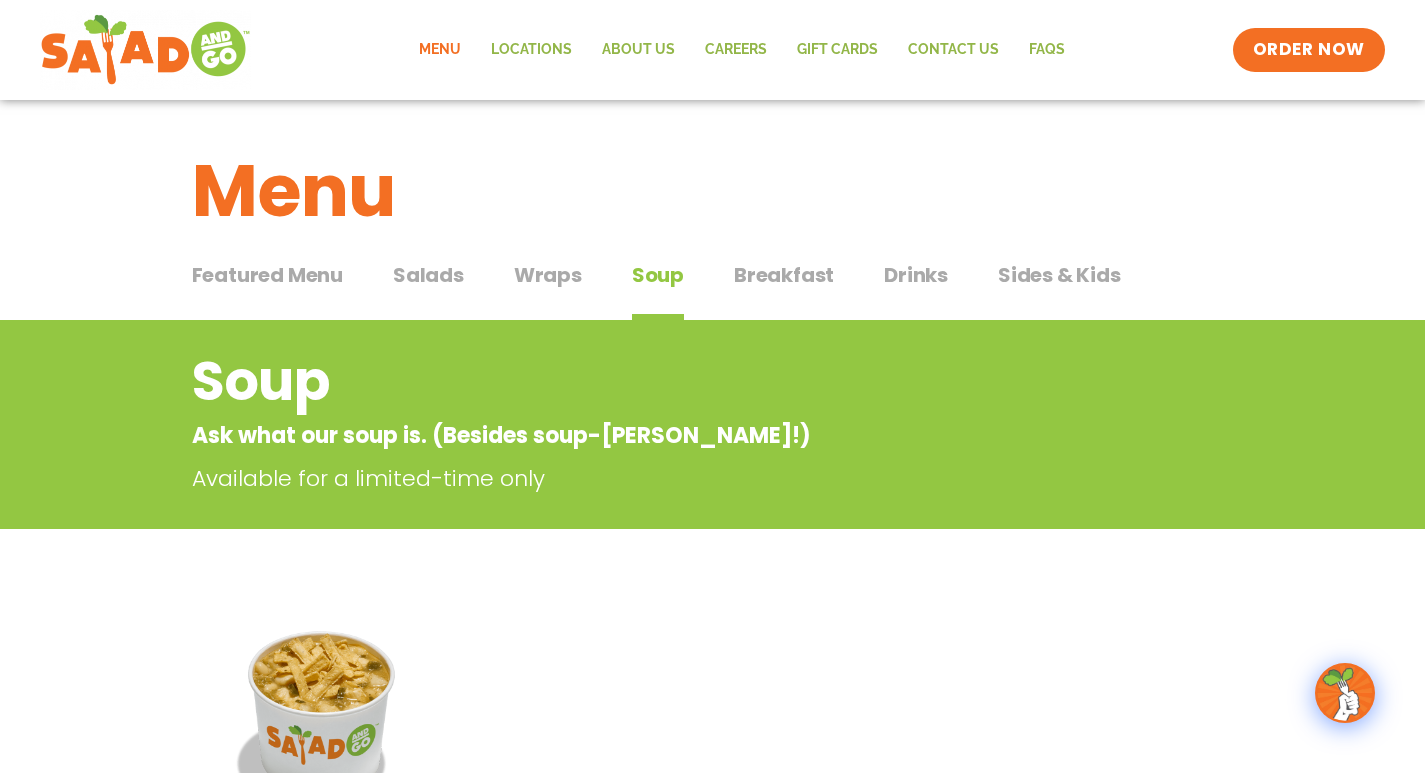 scroll, scrollTop: 0, scrollLeft: 0, axis: both 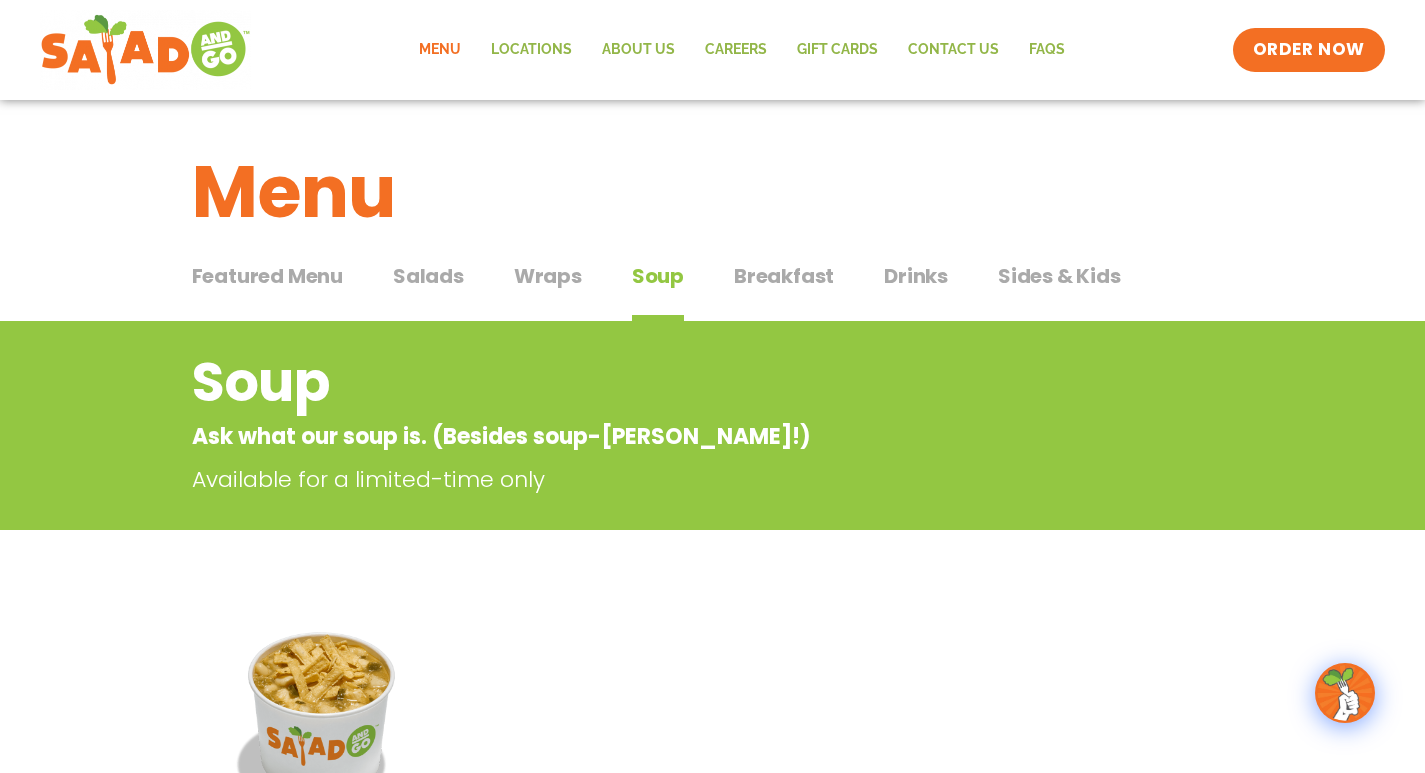 click on "Featured Menu" at bounding box center [267, 276] 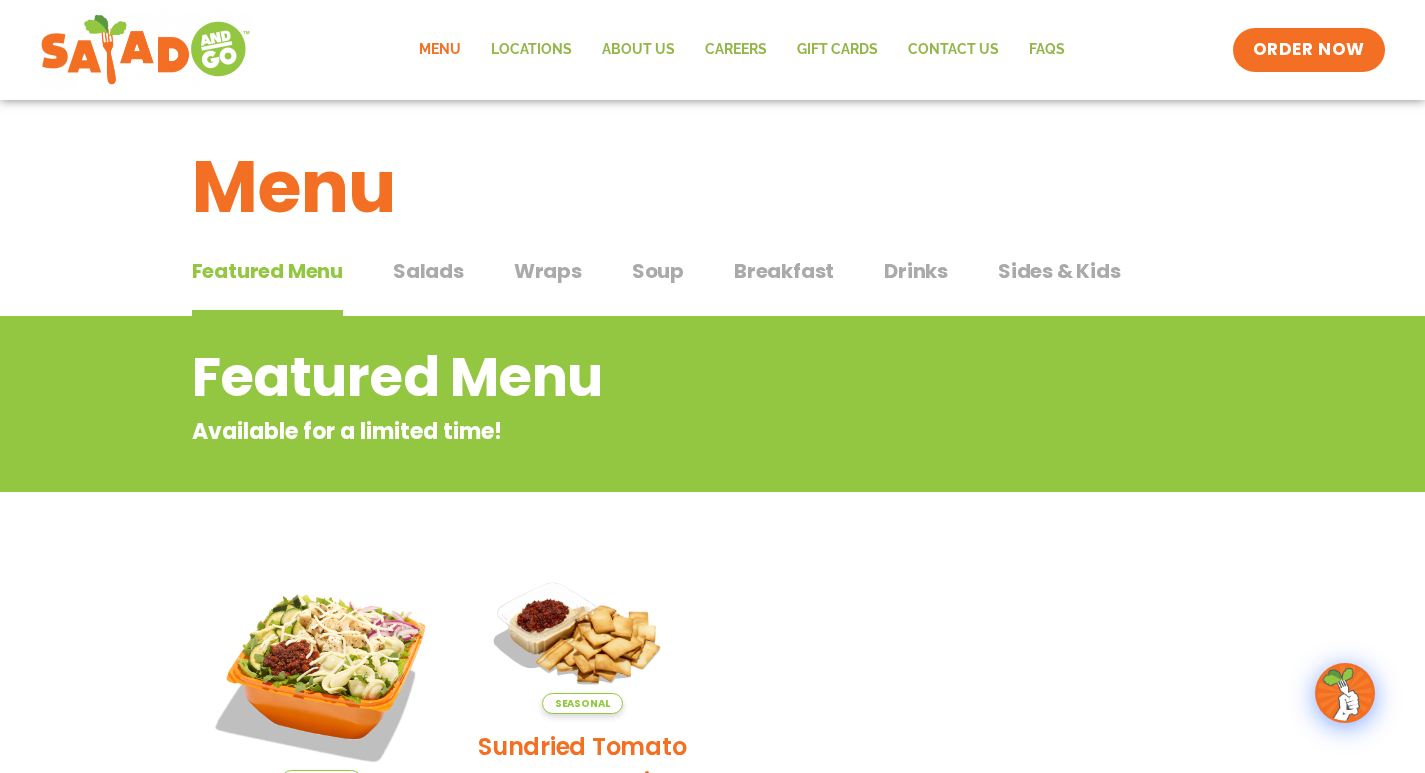 scroll, scrollTop: 0, scrollLeft: 0, axis: both 